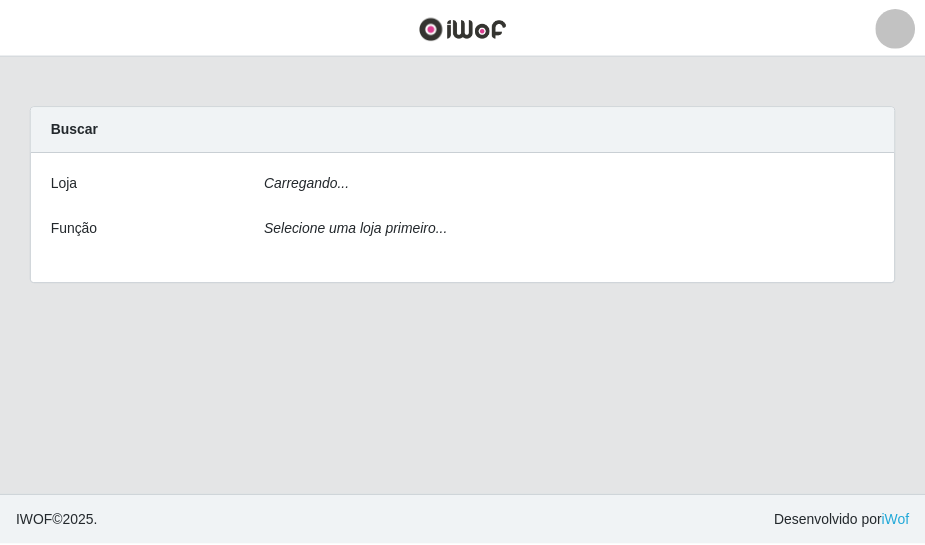 scroll, scrollTop: 0, scrollLeft: 0, axis: both 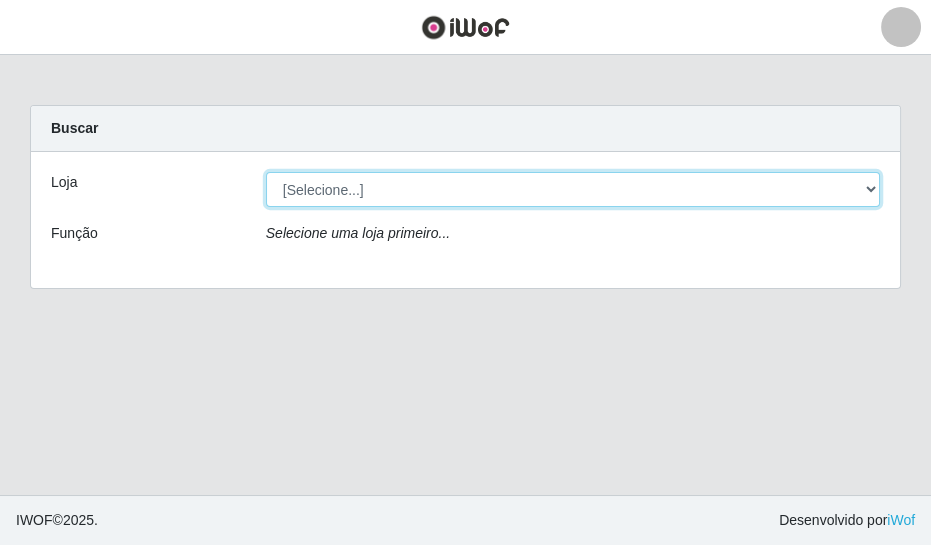 click on "[Selecione...] Varejão Supermercados" at bounding box center [573, 189] 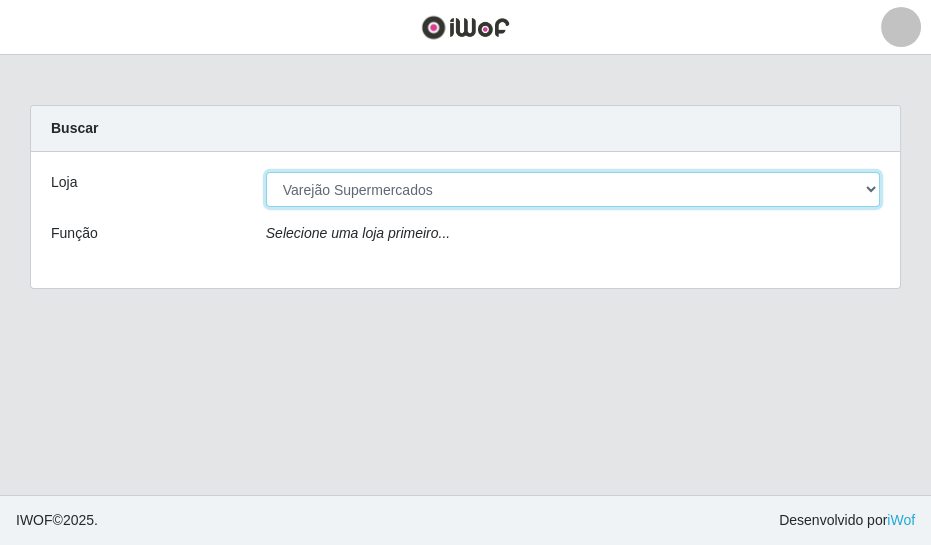click on "[Selecione...] Varejão Supermercados" at bounding box center (573, 189) 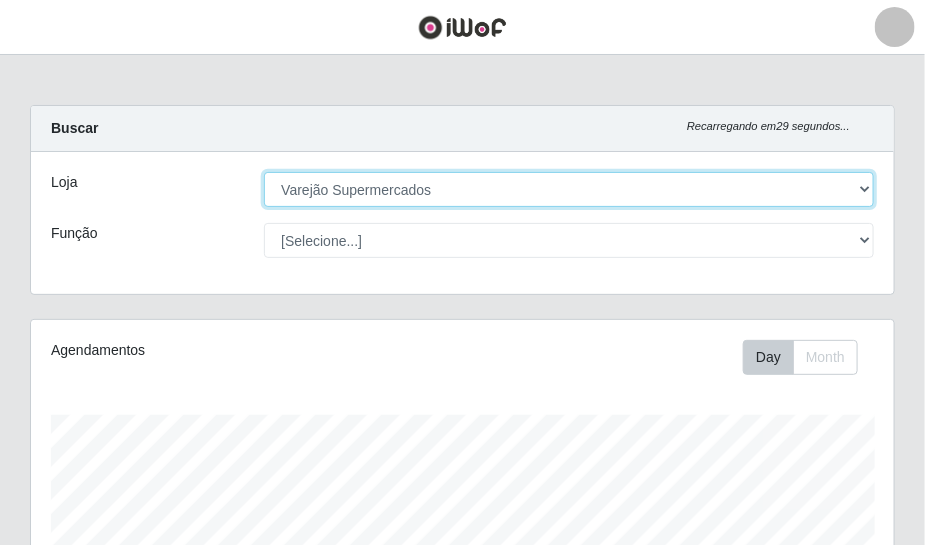 scroll, scrollTop: 999585, scrollLeft: 999136, axis: both 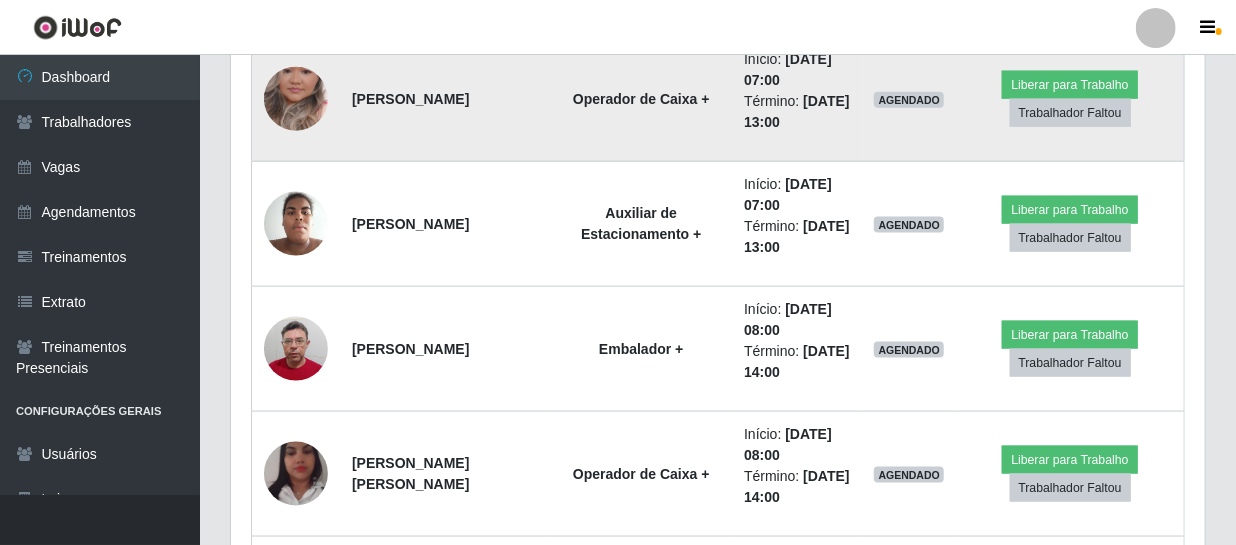 click at bounding box center [296, 99] 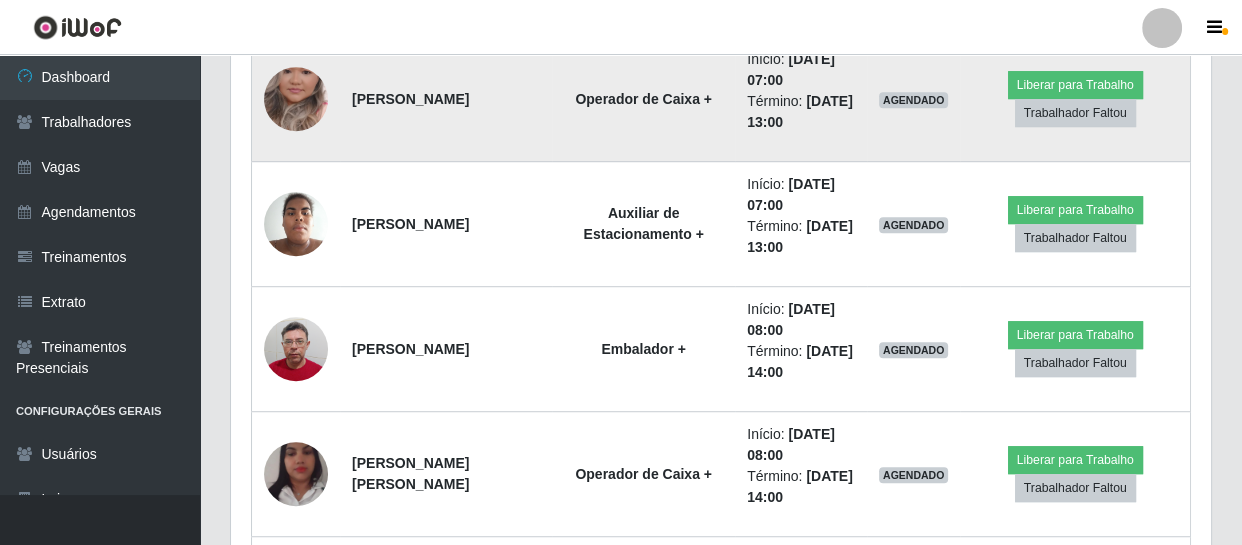 scroll, scrollTop: 999585, scrollLeft: 999033, axis: both 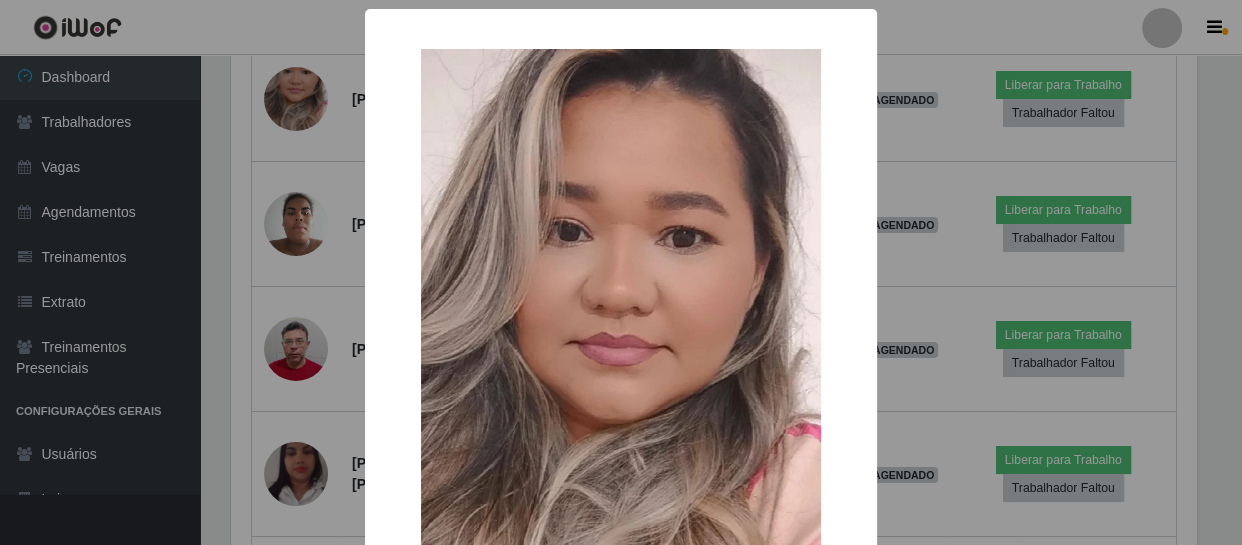 click on "× OK Cancel" at bounding box center [621, 272] 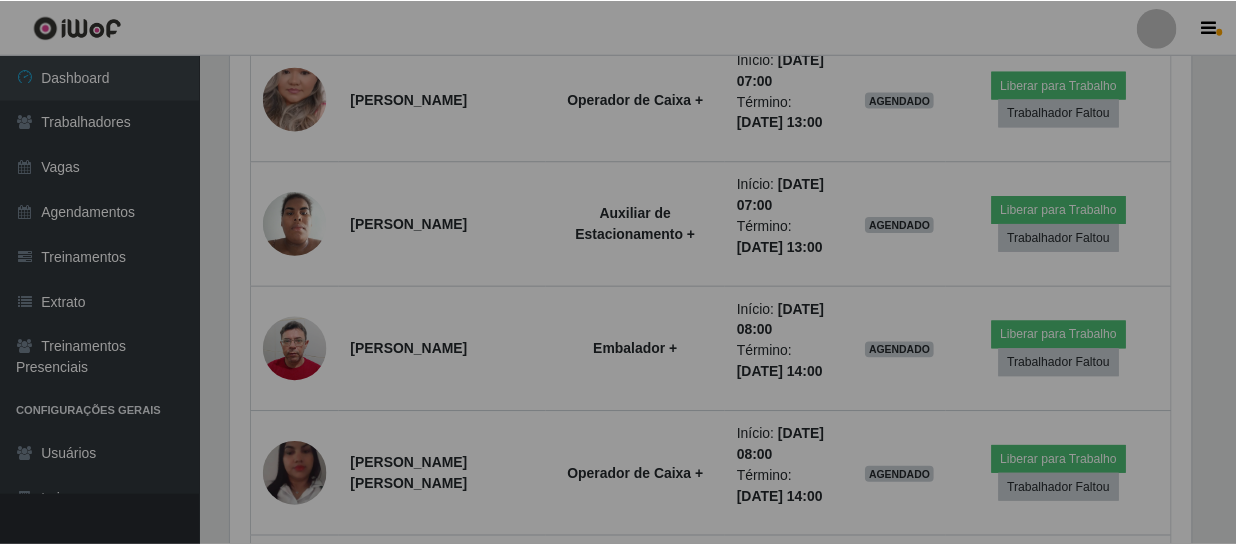scroll, scrollTop: 999585, scrollLeft: 999025, axis: both 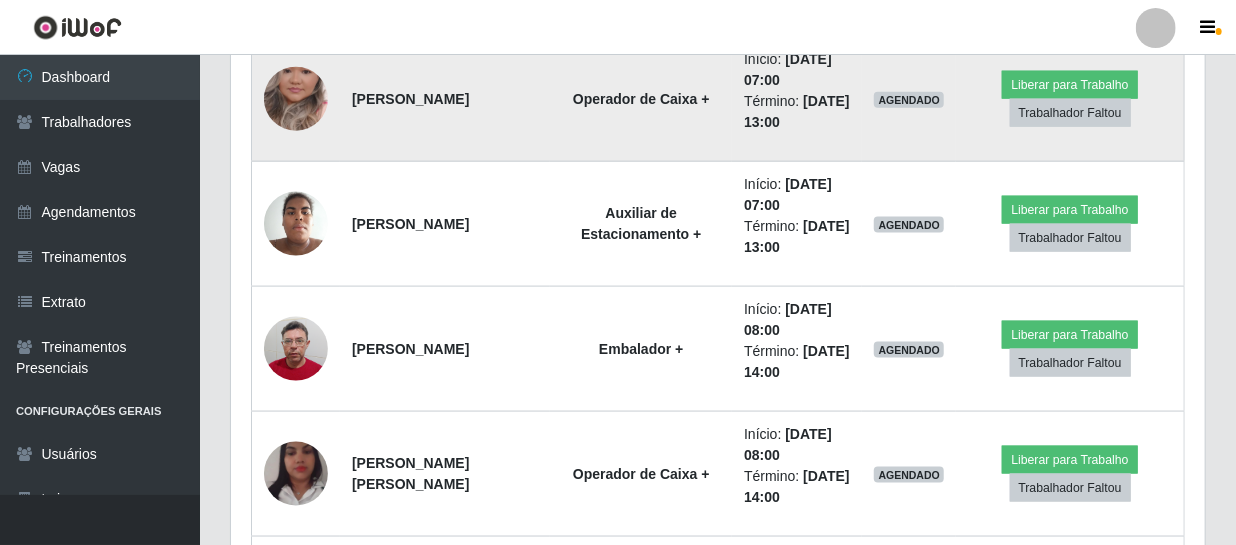 click at bounding box center [296, 99] 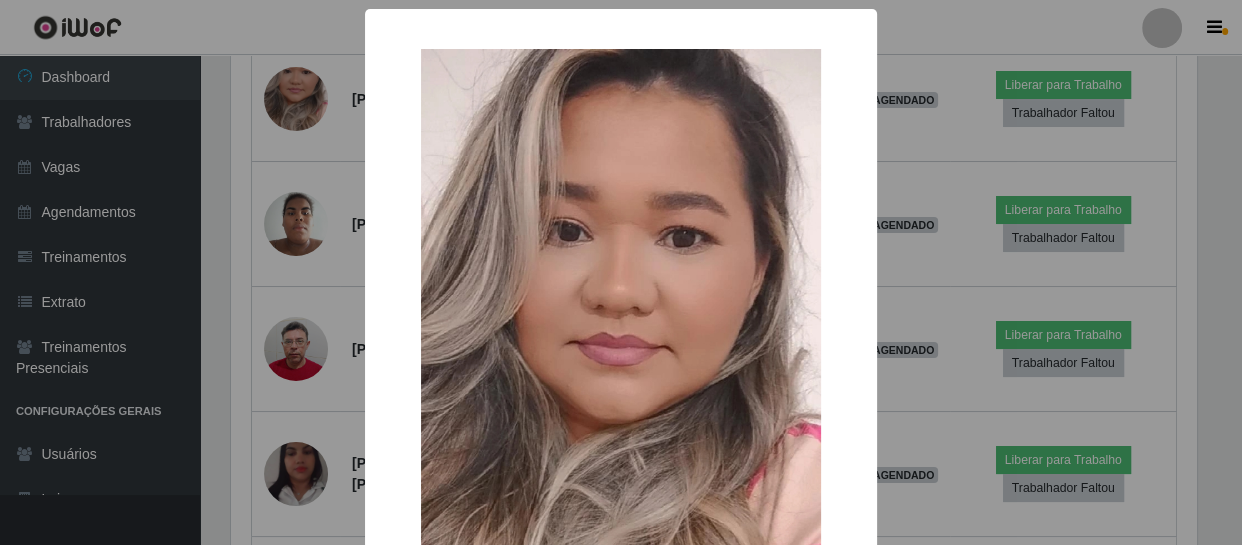click on "× OK Cancel" at bounding box center (621, 272) 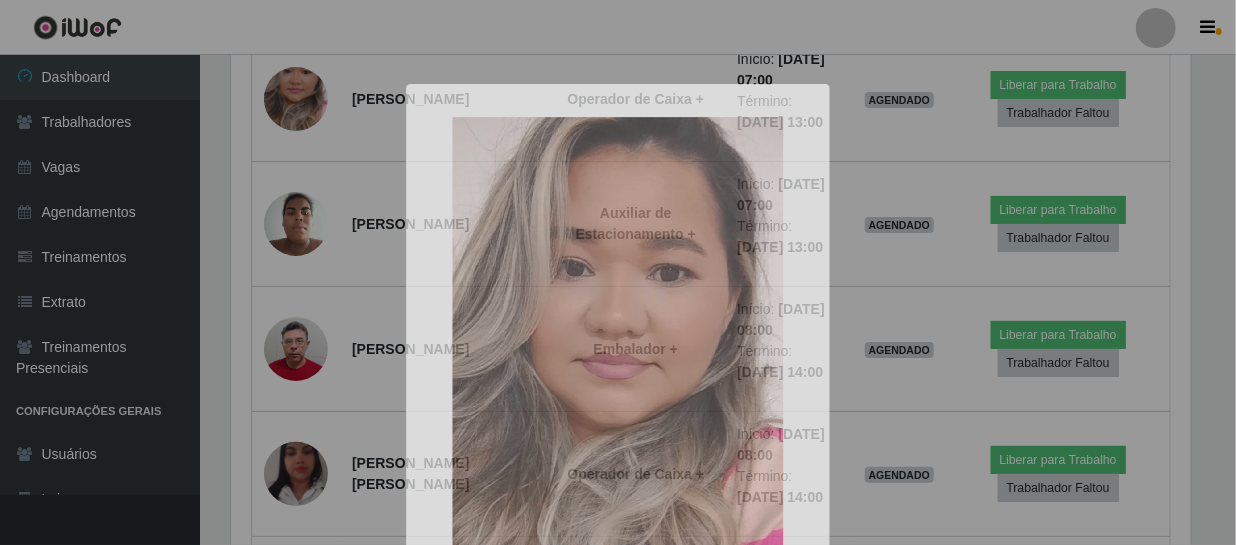 scroll, scrollTop: 999585, scrollLeft: 999025, axis: both 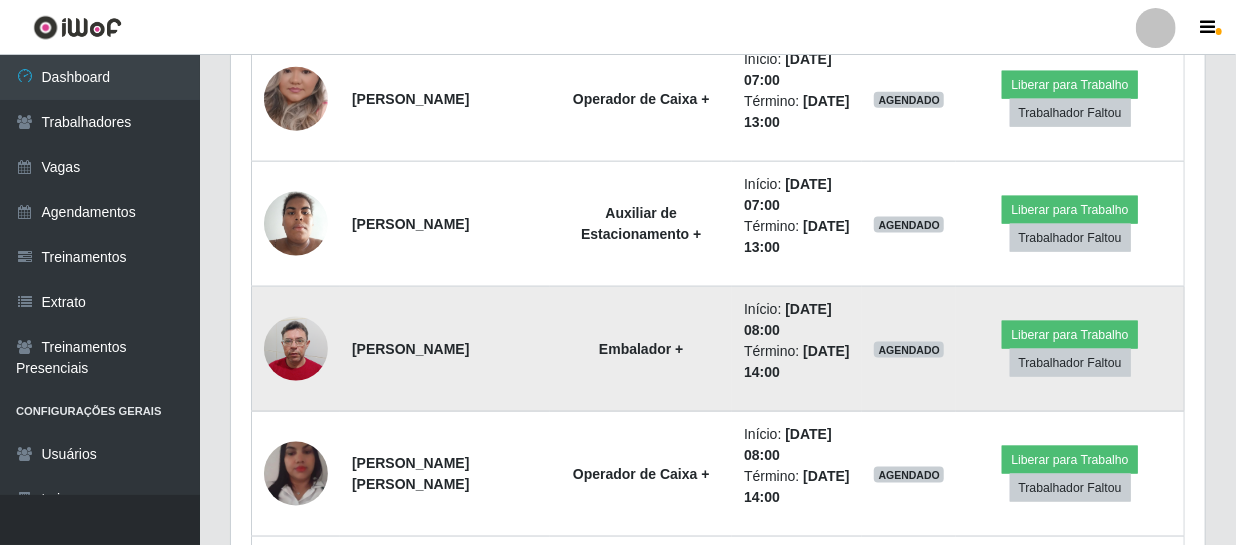 click at bounding box center [296, 349] 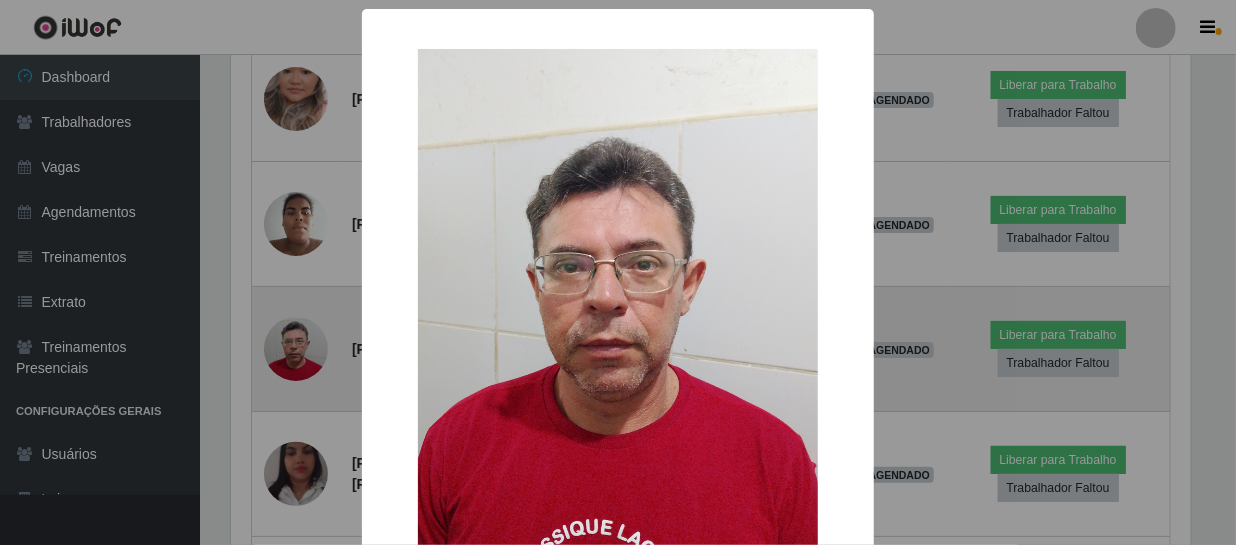scroll, scrollTop: 999585, scrollLeft: 999033, axis: both 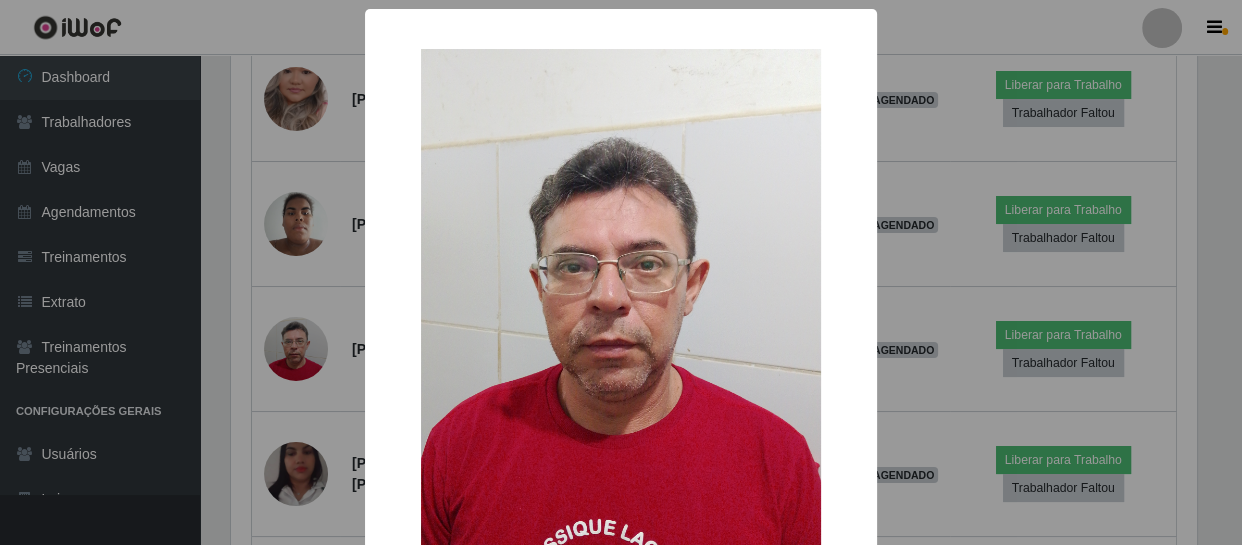 click on "× OK Cancel" at bounding box center [621, 272] 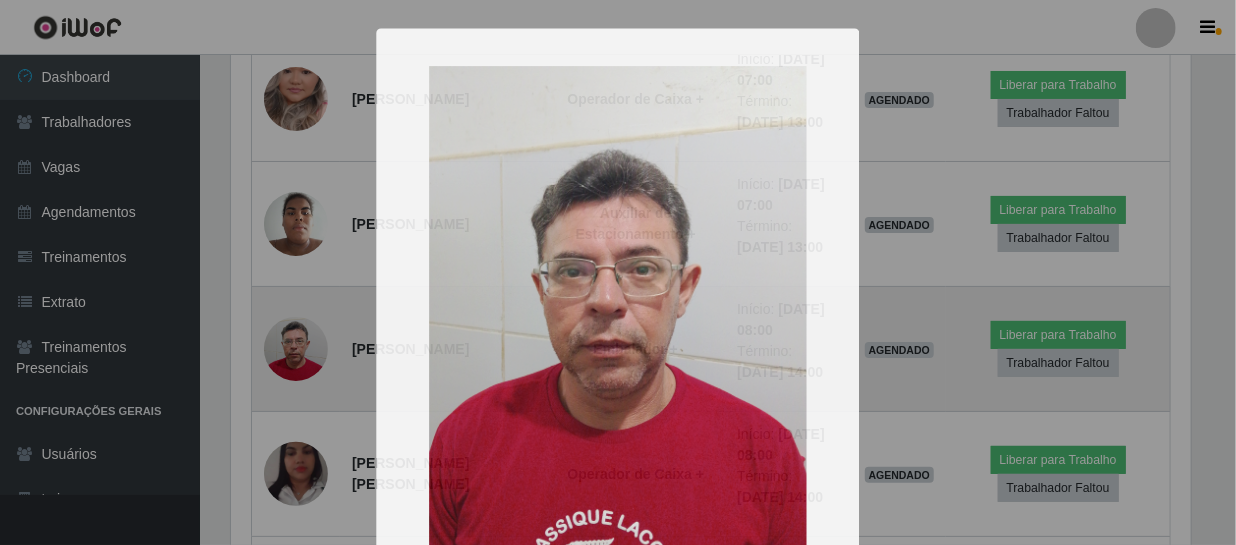 scroll, scrollTop: 999585, scrollLeft: 999025, axis: both 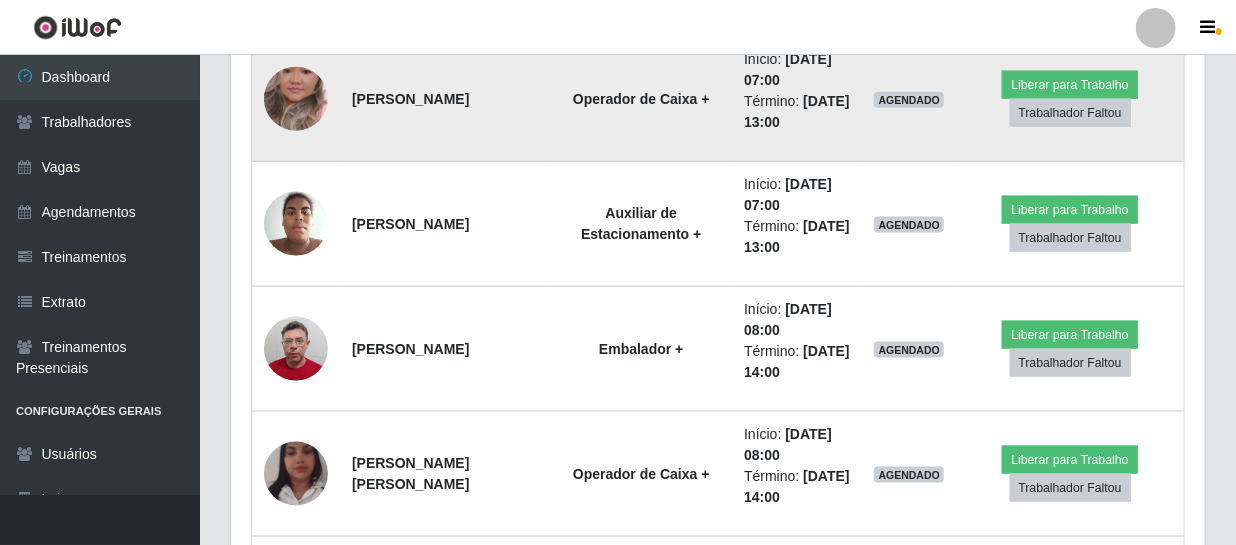 click at bounding box center (296, 99) 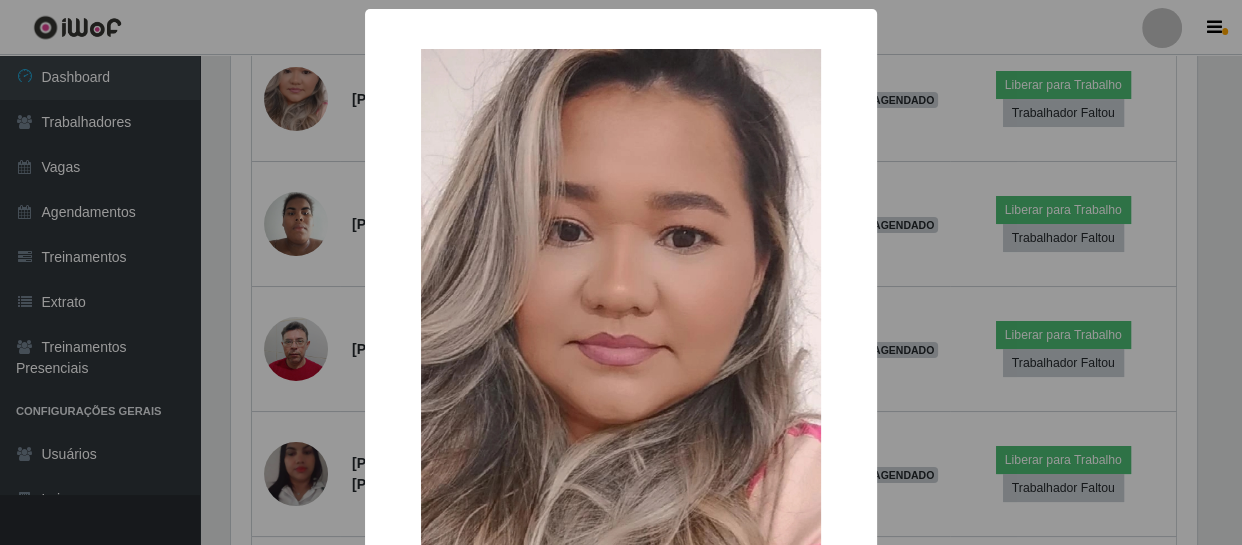 scroll, scrollTop: 999585, scrollLeft: 999033, axis: both 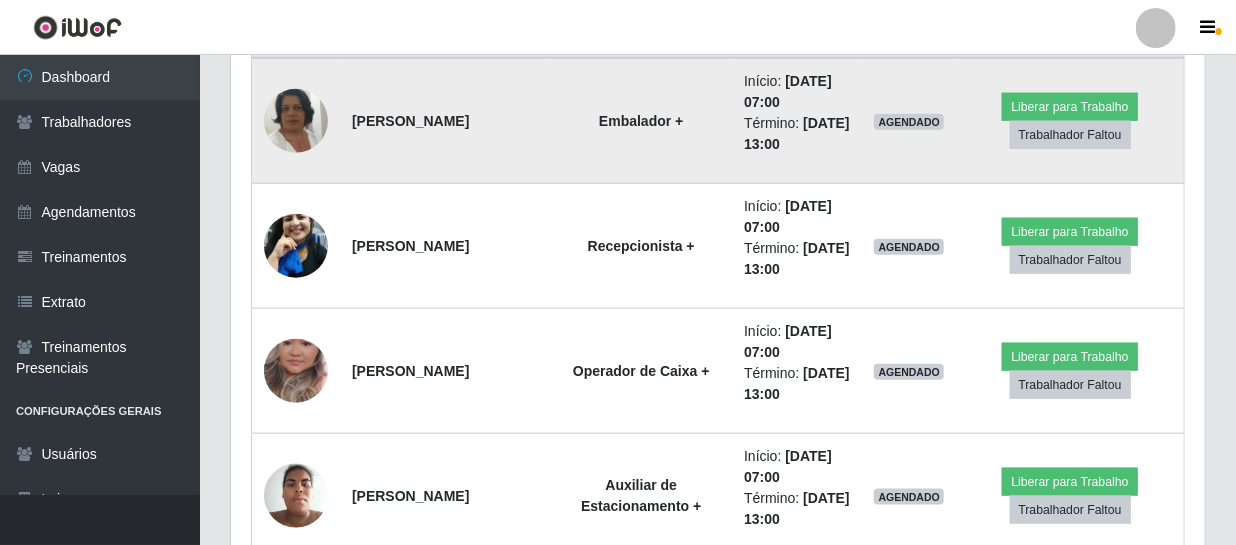 click at bounding box center (296, 121) 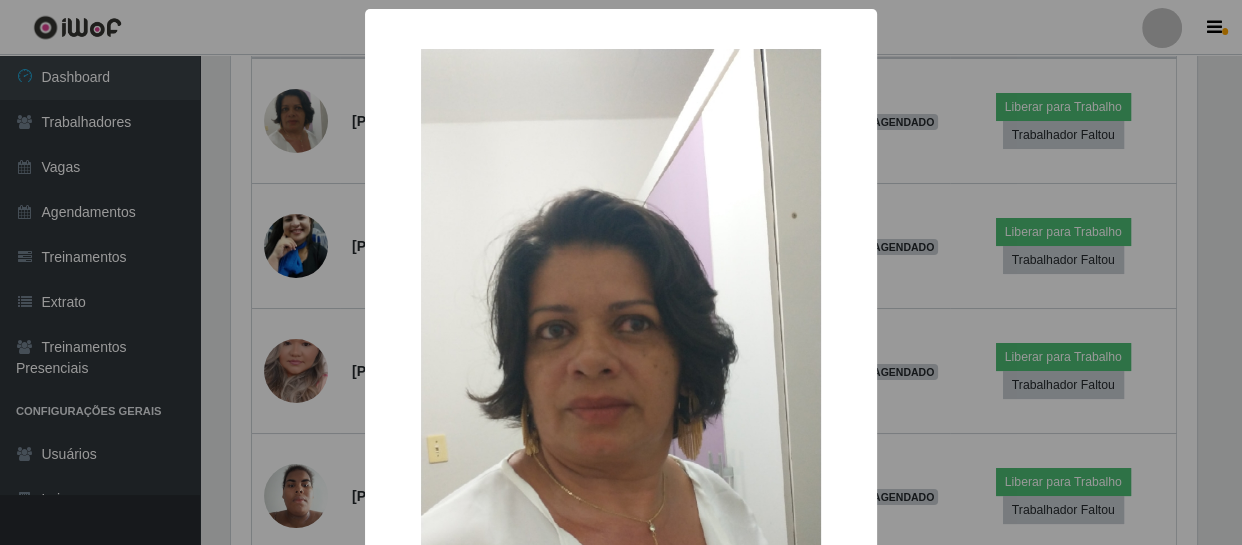 click on "× OK Cancel" at bounding box center [621, 272] 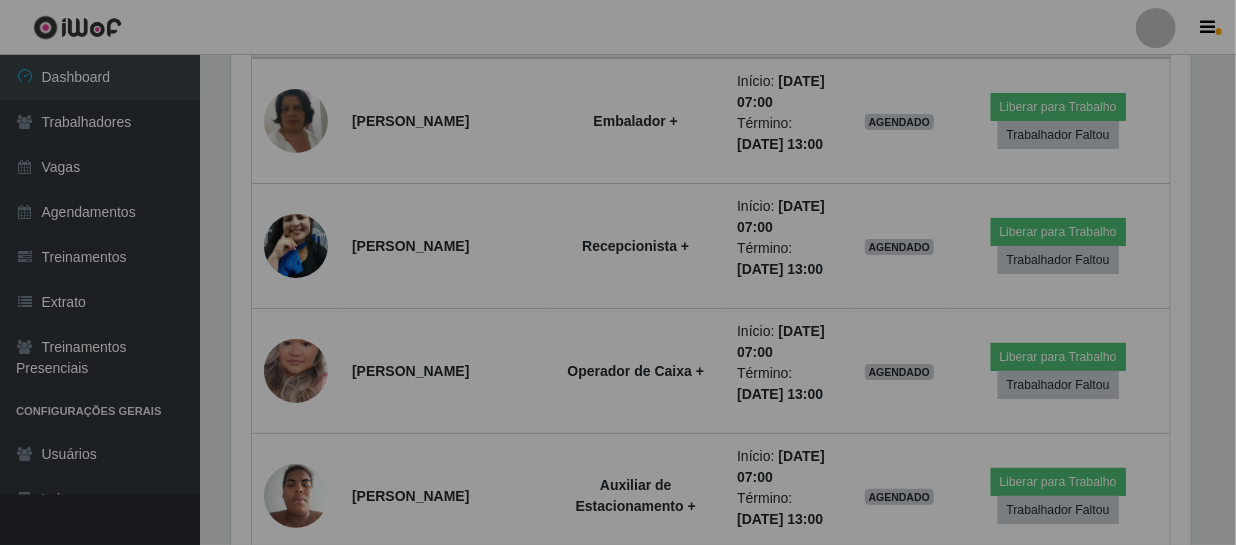 scroll, scrollTop: 999585, scrollLeft: 999025, axis: both 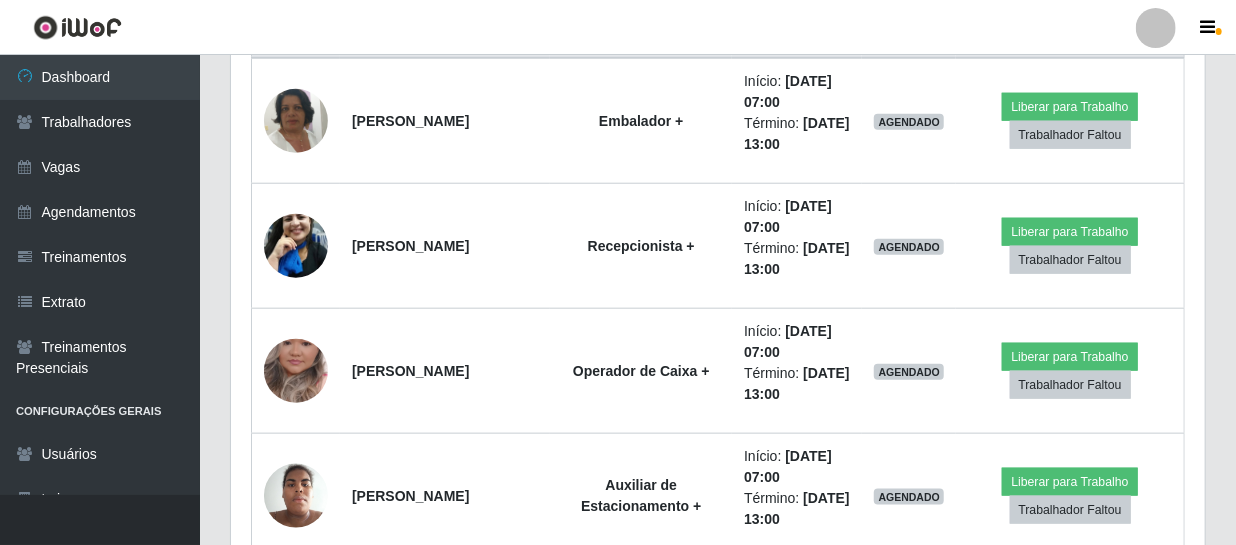 click at bounding box center (296, 246) 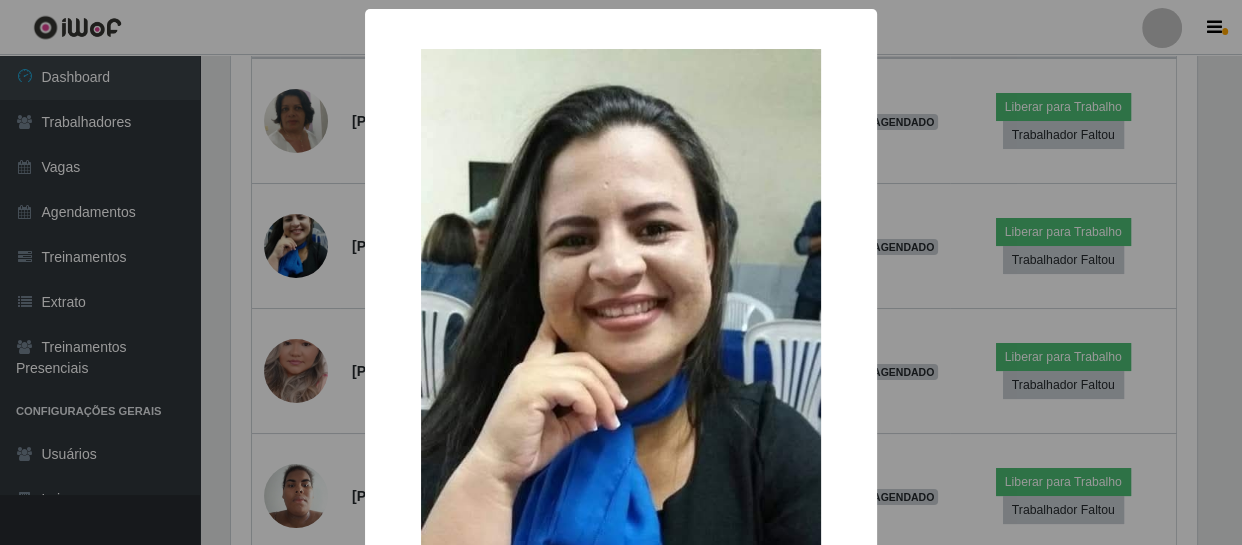 click on "× OK Cancel" at bounding box center (621, 272) 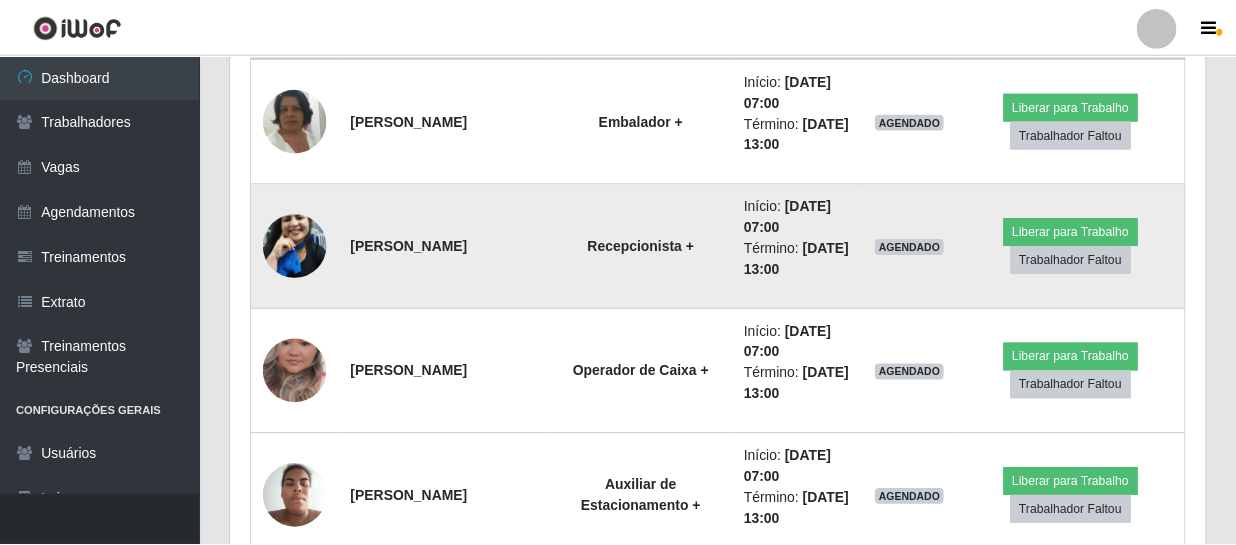 scroll, scrollTop: 999585, scrollLeft: 999025, axis: both 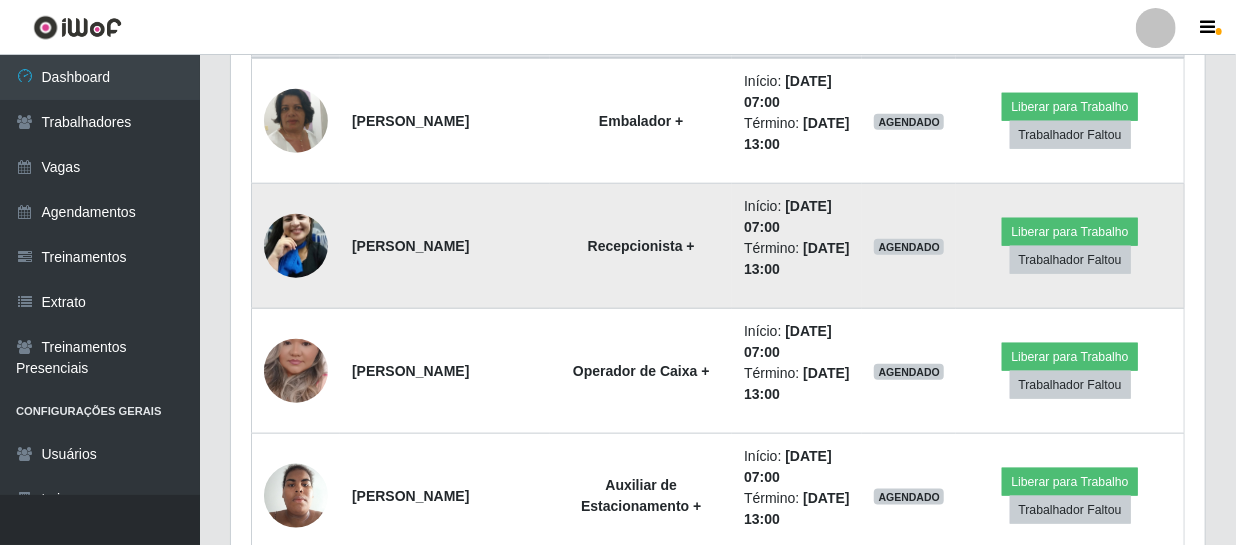 click at bounding box center (296, 246) 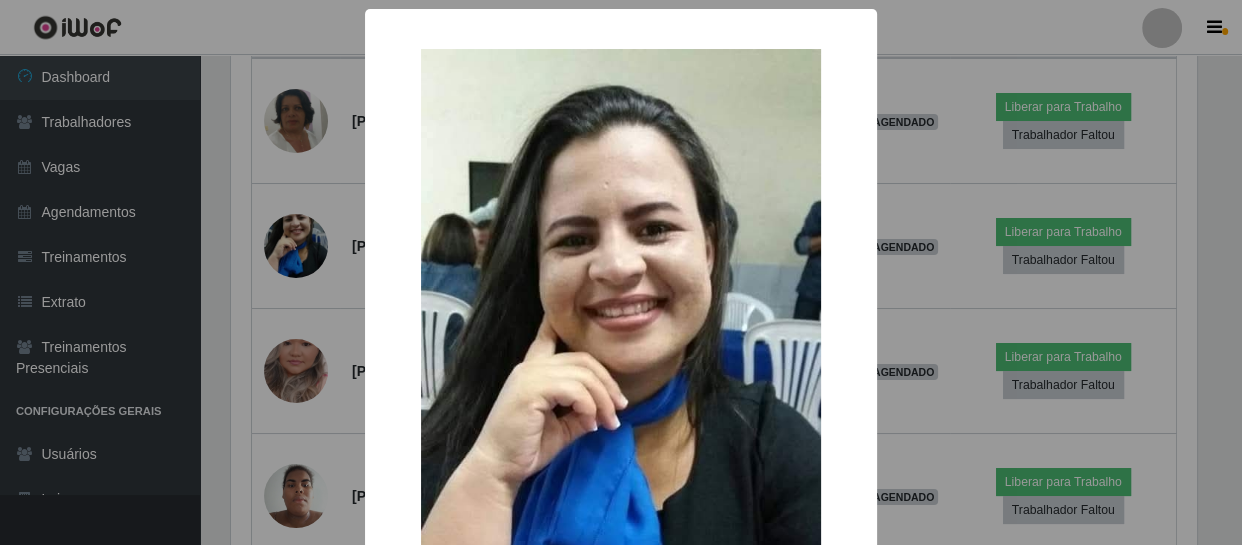 scroll, scrollTop: 999585, scrollLeft: 999033, axis: both 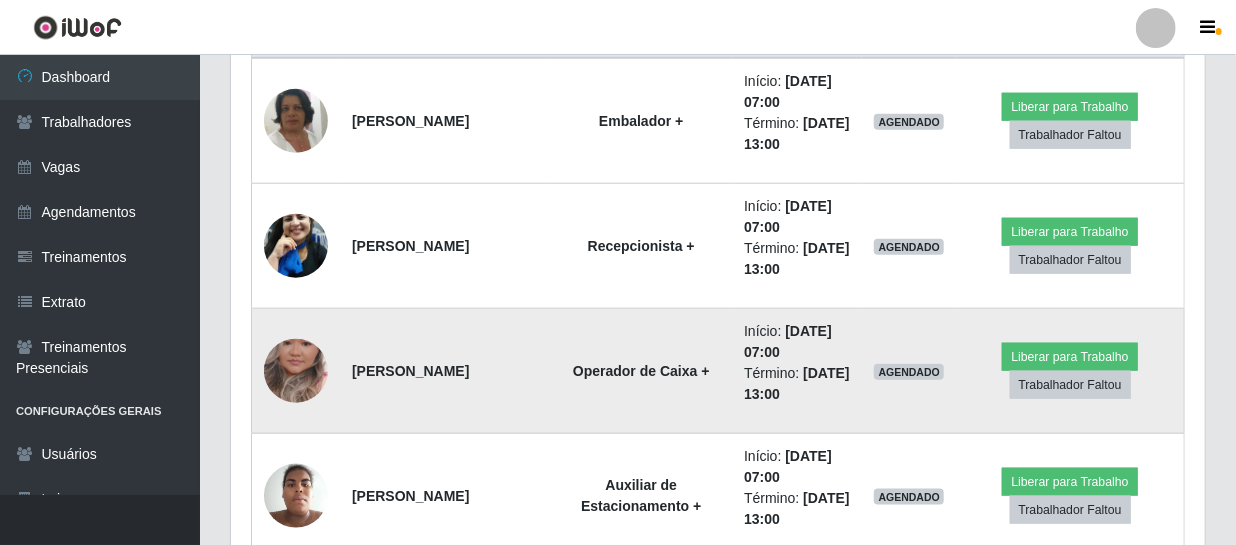 click at bounding box center [296, 371] 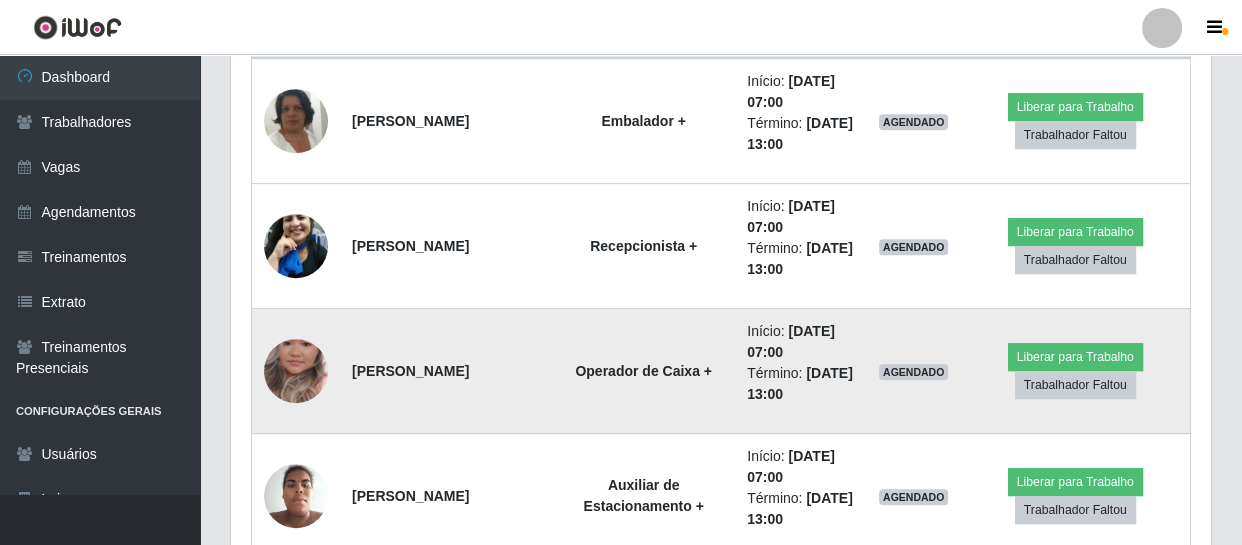 scroll, scrollTop: 999585, scrollLeft: 999033, axis: both 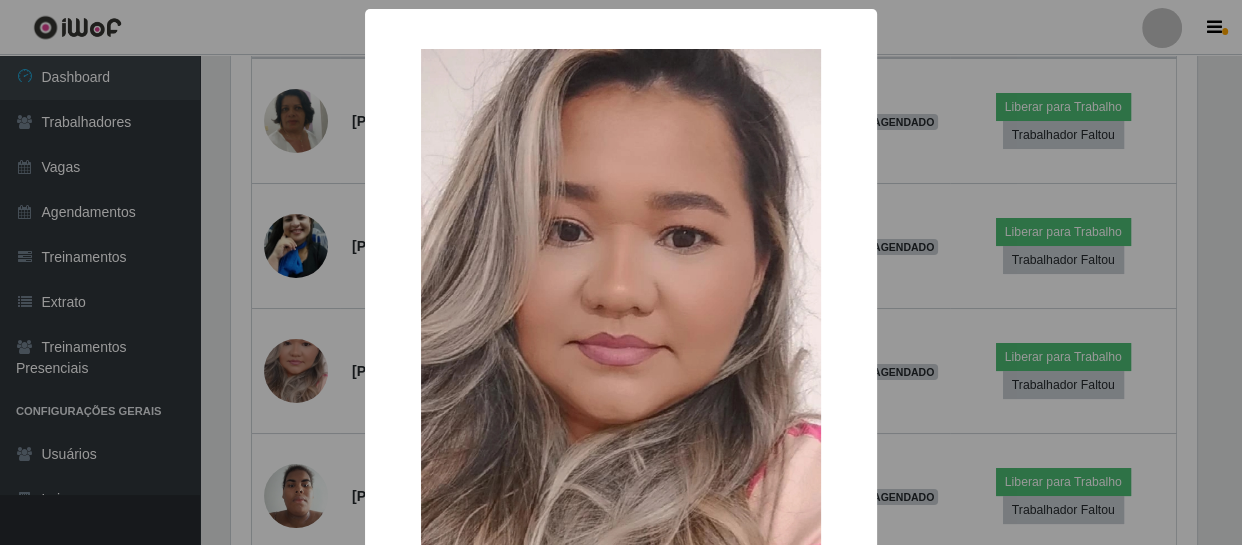 click on "× OK Cancel" at bounding box center [621, 272] 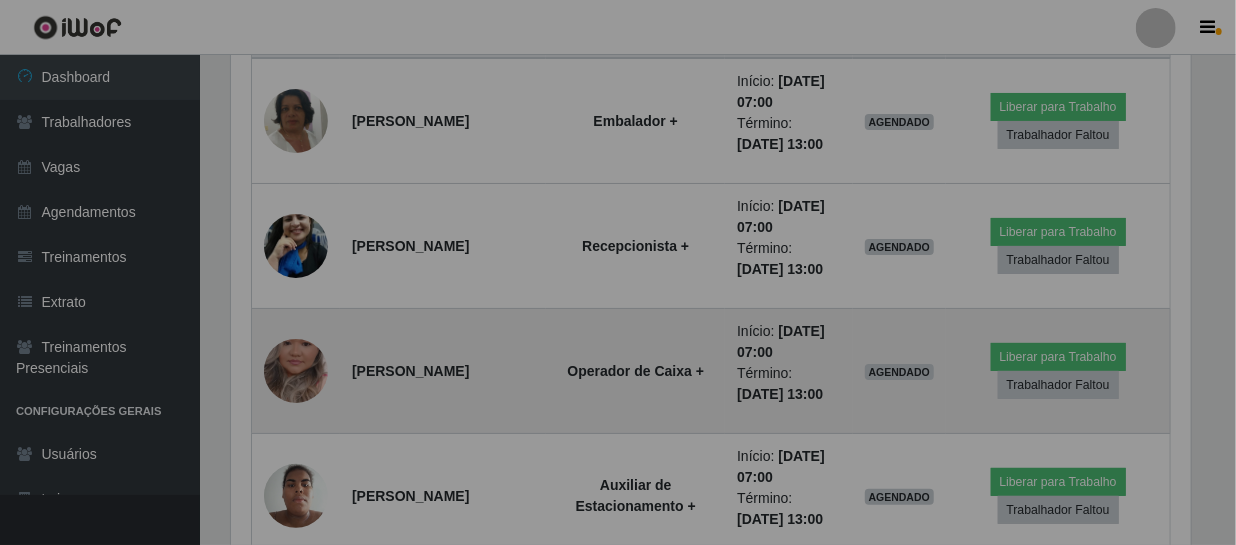 scroll, scrollTop: 999585, scrollLeft: 999025, axis: both 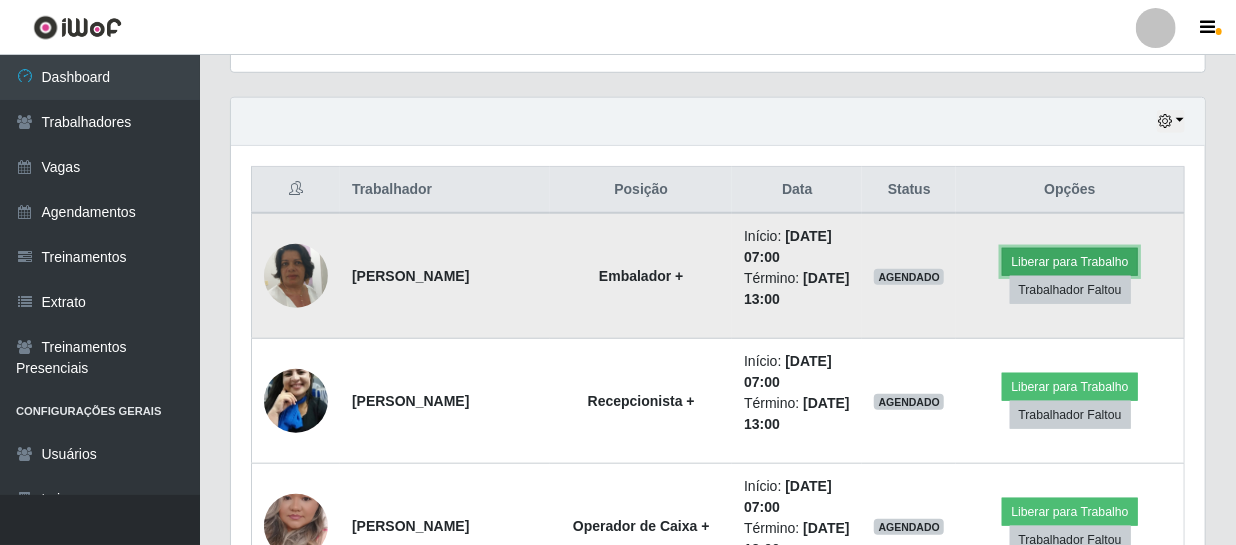 click on "Liberar para Trabalho" at bounding box center [1069, 262] 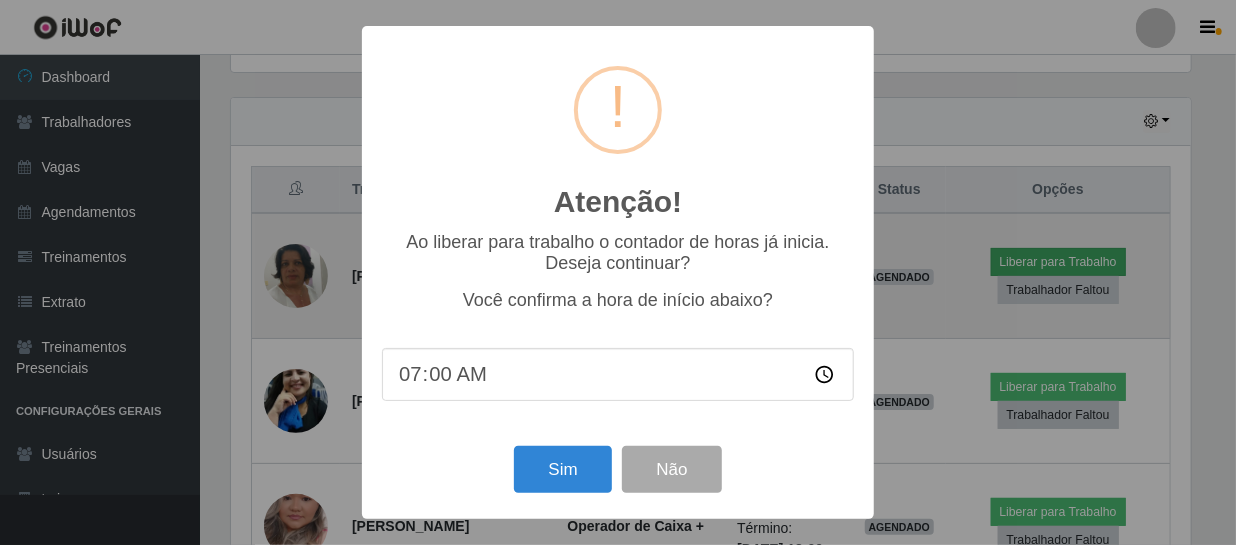 scroll, scrollTop: 999585, scrollLeft: 999033, axis: both 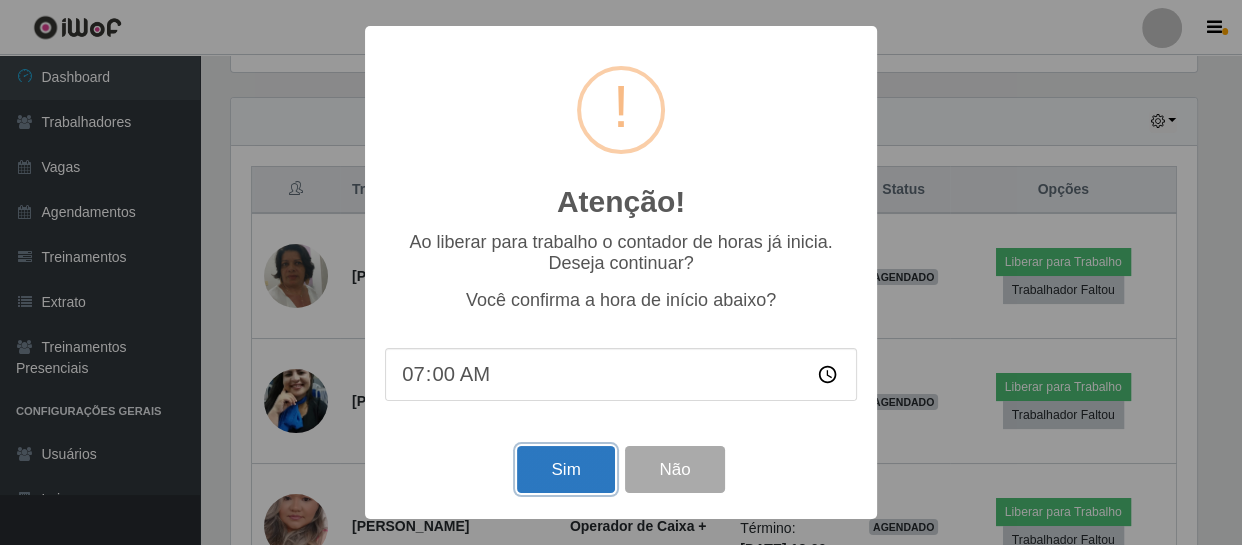 click on "Sim" at bounding box center [565, 469] 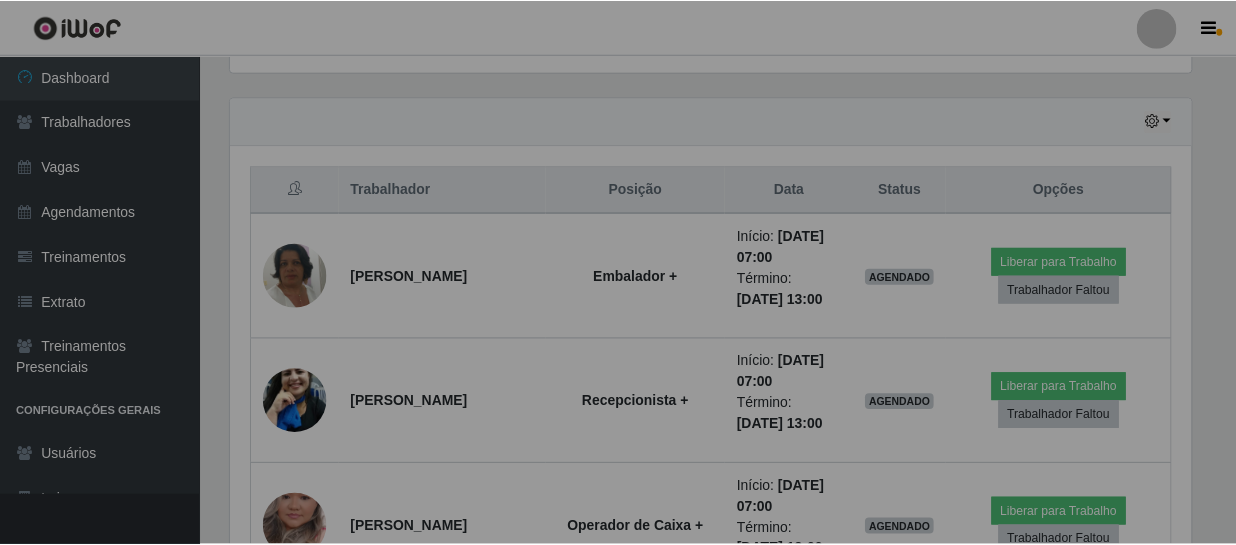 scroll, scrollTop: 999585, scrollLeft: 999025, axis: both 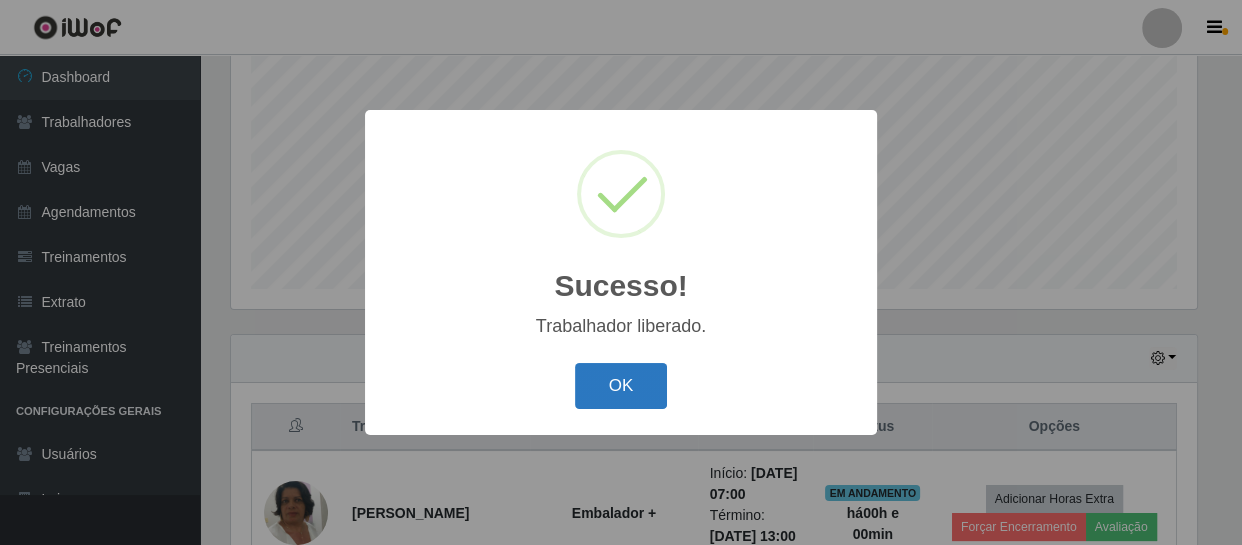 click on "OK" at bounding box center (621, 386) 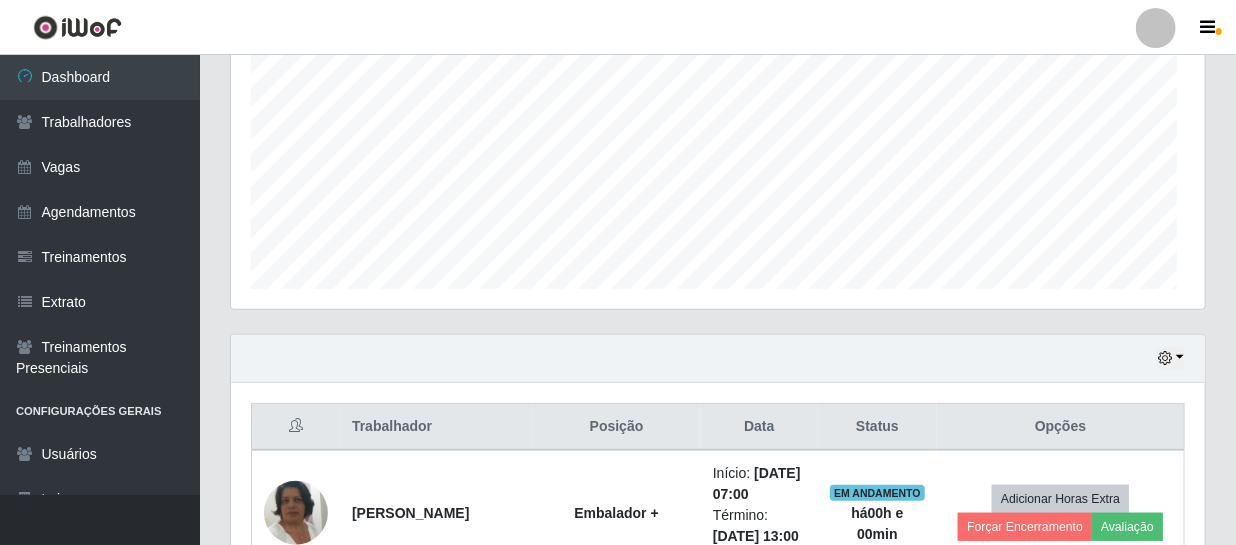 scroll, scrollTop: 999585, scrollLeft: 999025, axis: both 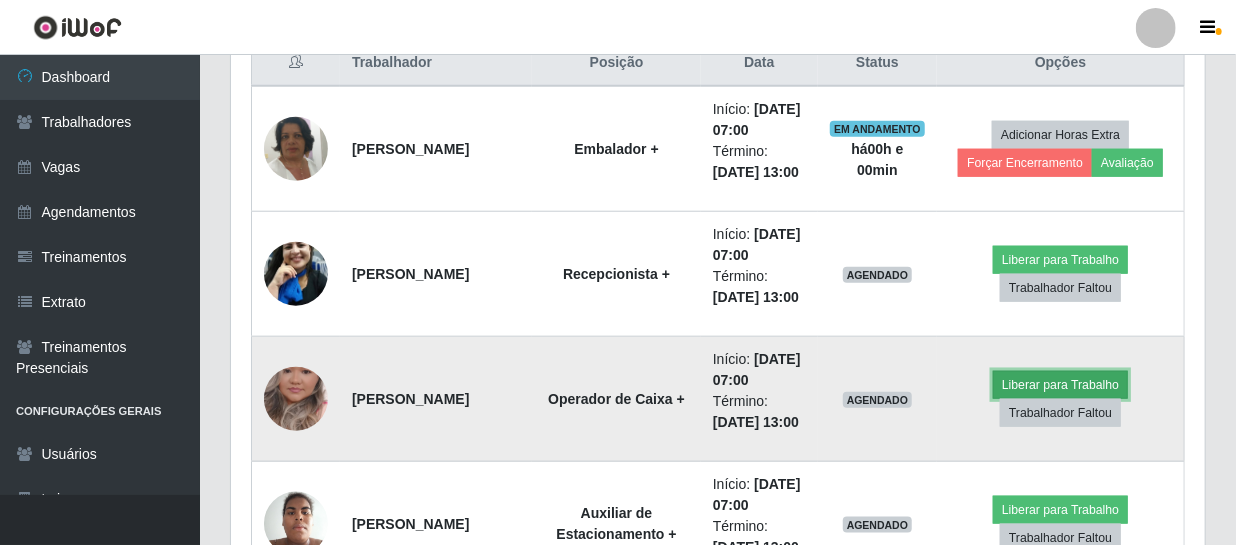 click on "Liberar para Trabalho" at bounding box center (1060, 385) 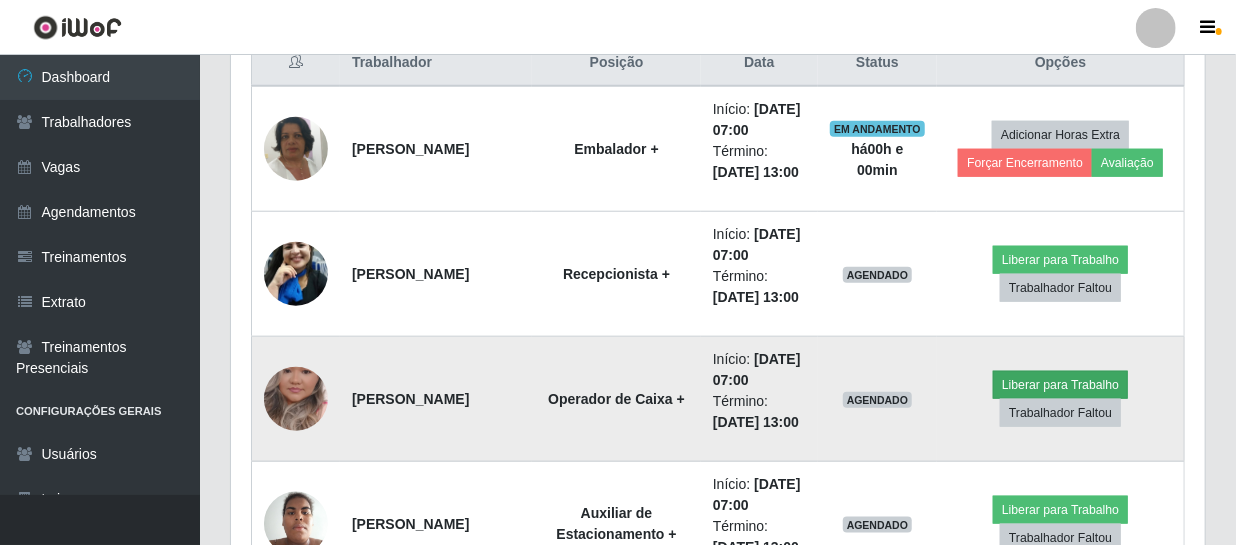scroll, scrollTop: 999585, scrollLeft: 999033, axis: both 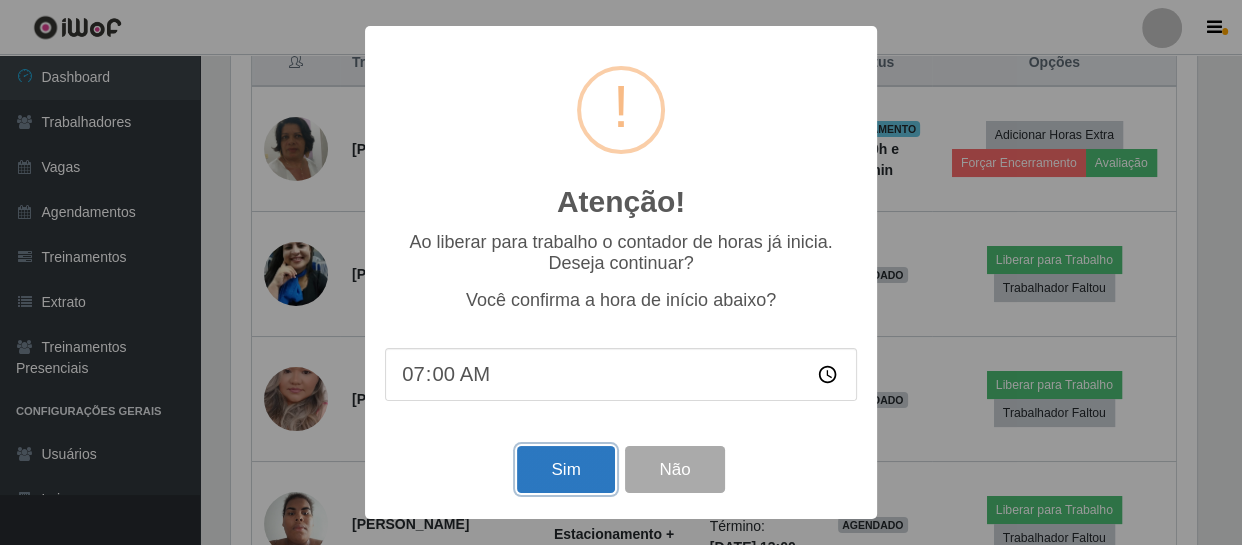 click on "Sim" at bounding box center (565, 469) 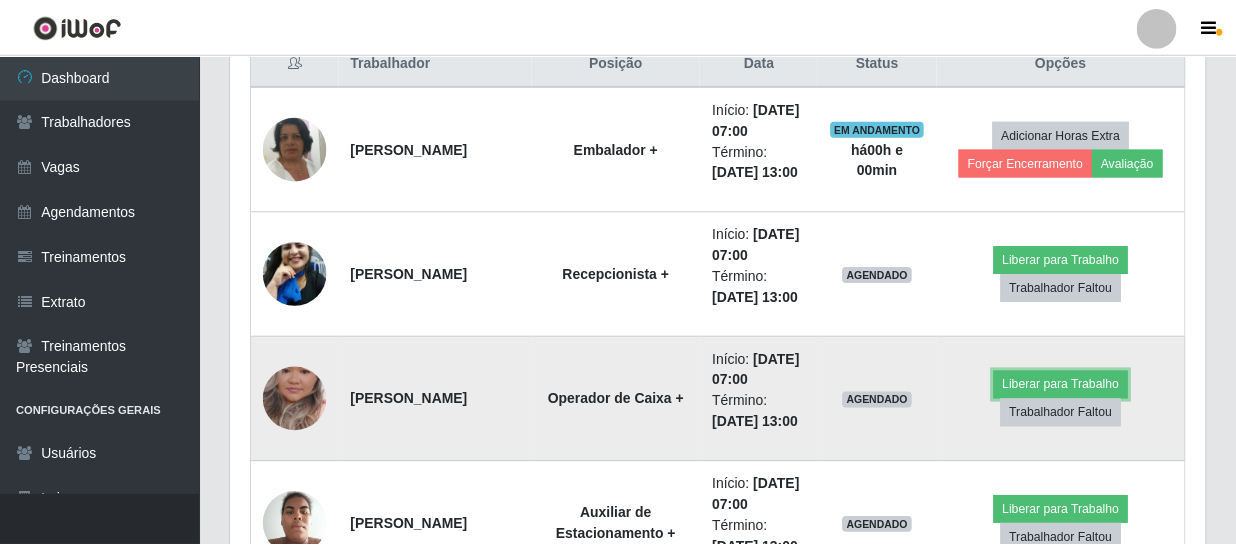scroll, scrollTop: 999585, scrollLeft: 999025, axis: both 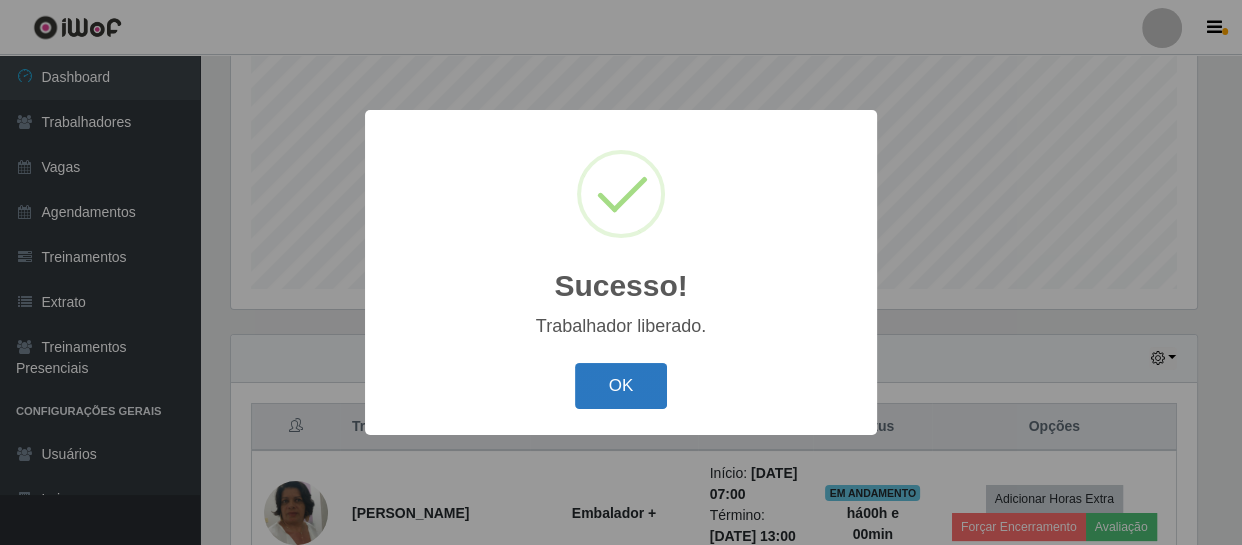 click on "OK" at bounding box center [621, 386] 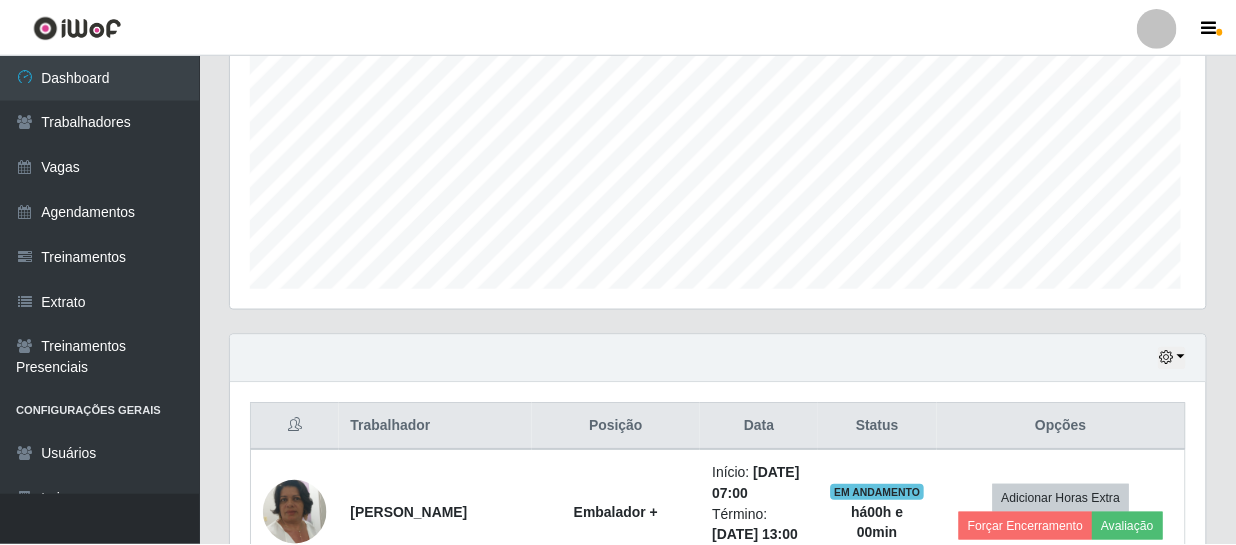 scroll, scrollTop: 999585, scrollLeft: 999025, axis: both 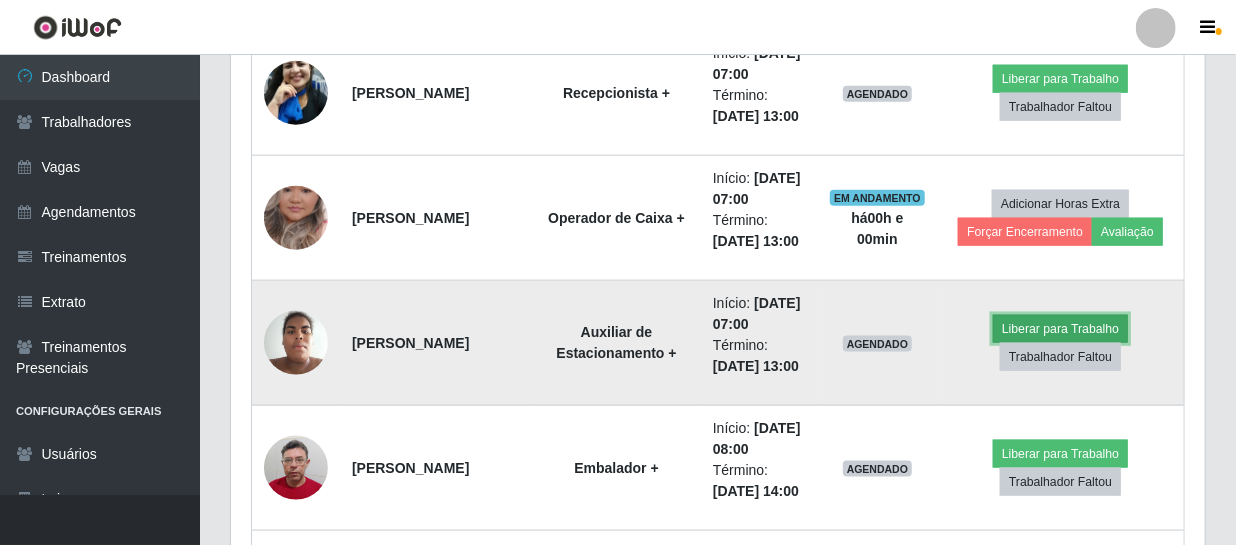 click on "Liberar para Trabalho" at bounding box center (1060, 329) 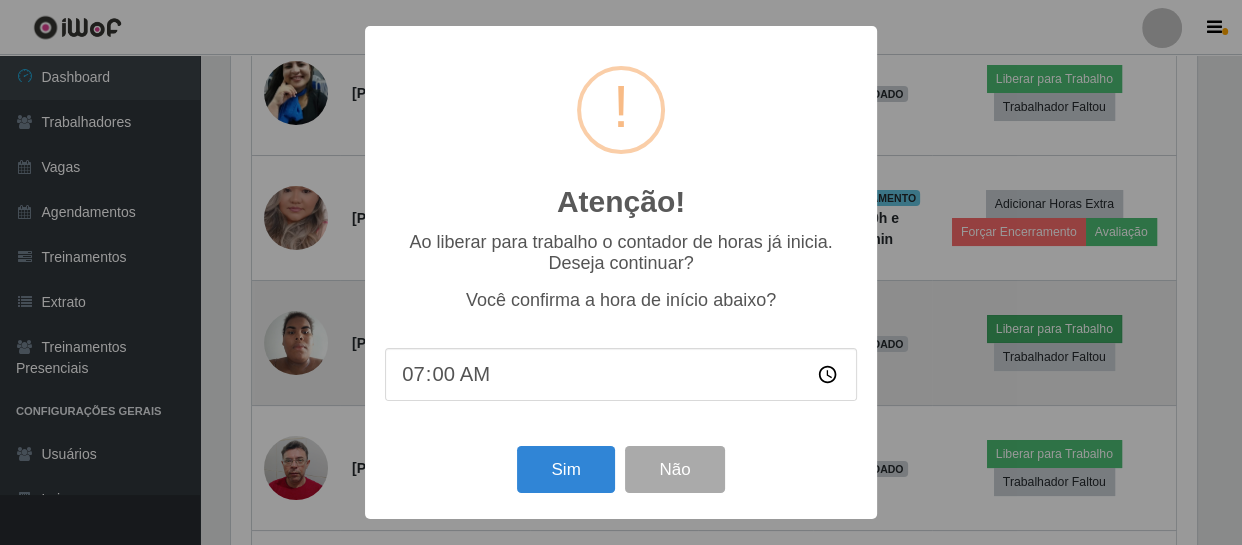 scroll, scrollTop: 999585, scrollLeft: 999033, axis: both 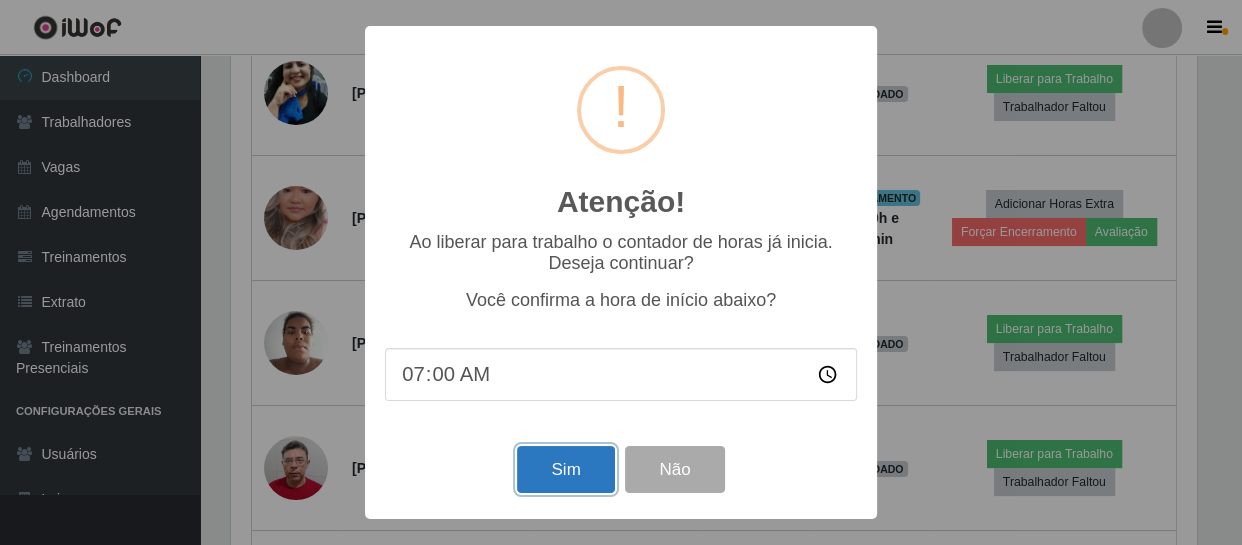 click on "Sim" at bounding box center [565, 469] 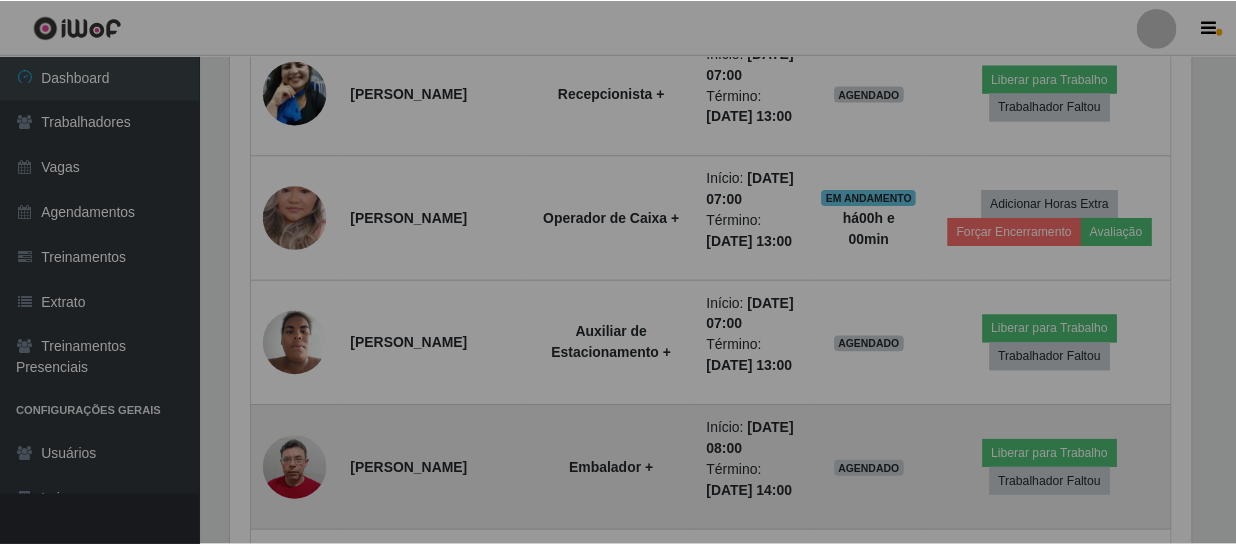 scroll, scrollTop: 999585, scrollLeft: 999025, axis: both 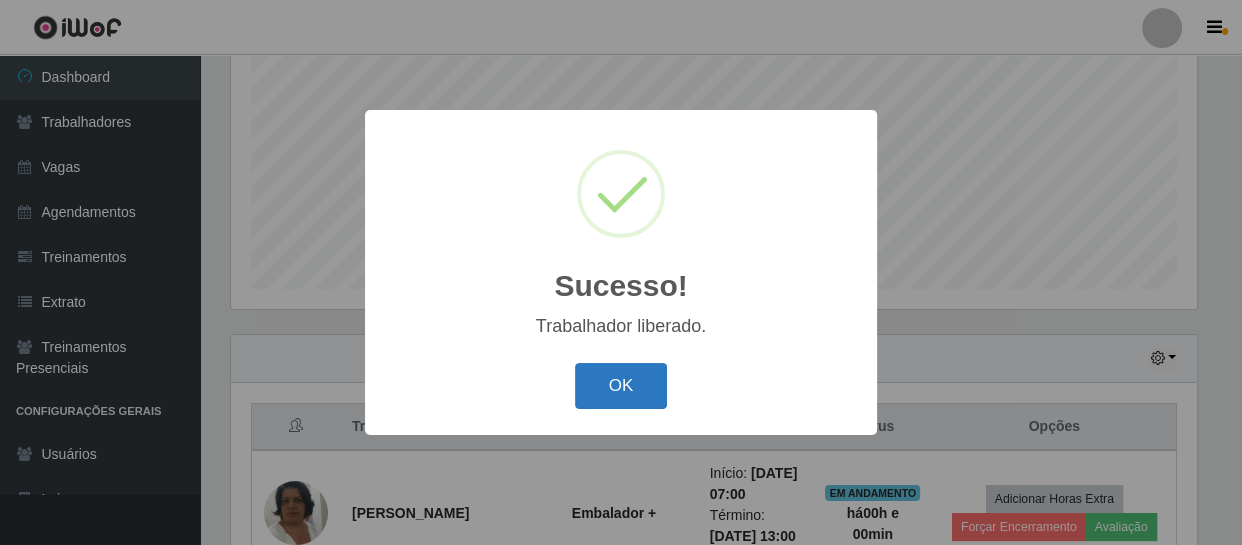 click on "OK" at bounding box center [621, 386] 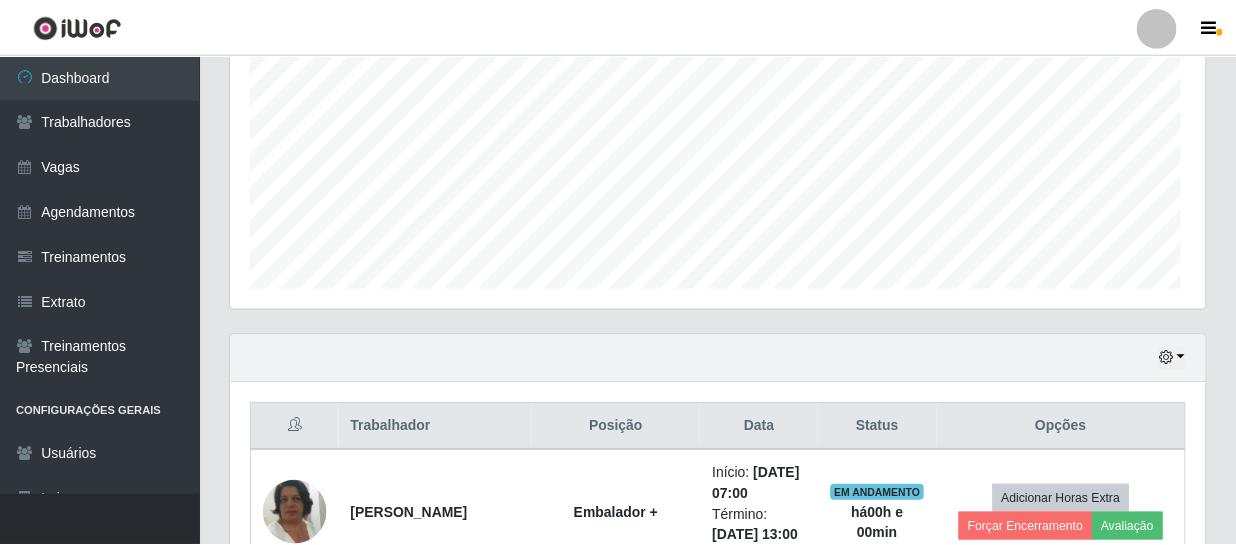 scroll, scrollTop: 999585, scrollLeft: 999025, axis: both 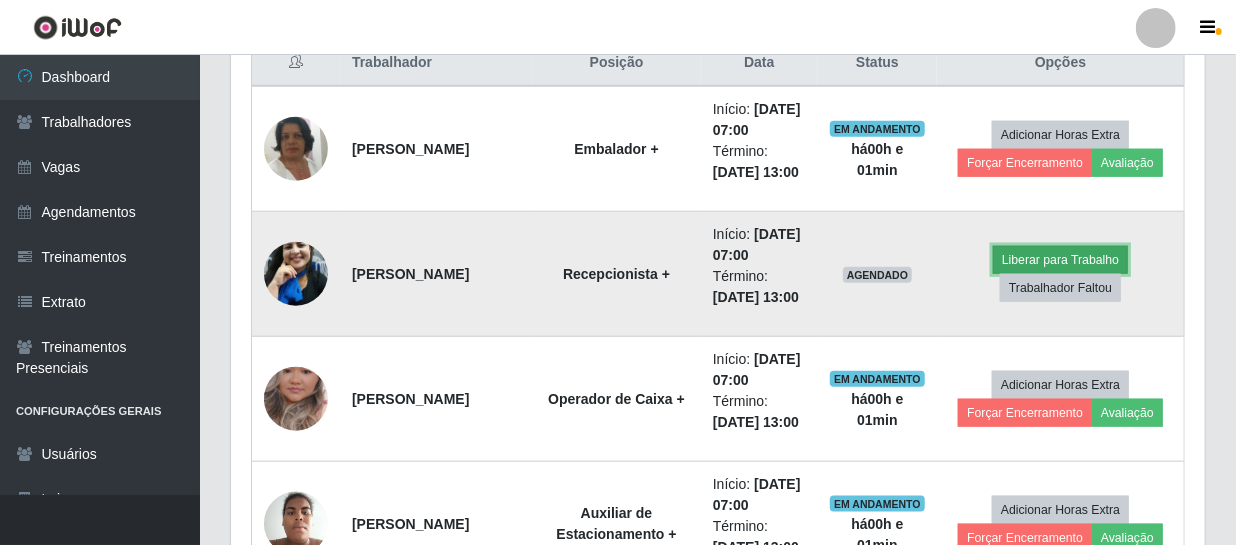 click on "Liberar para Trabalho" at bounding box center [1060, 260] 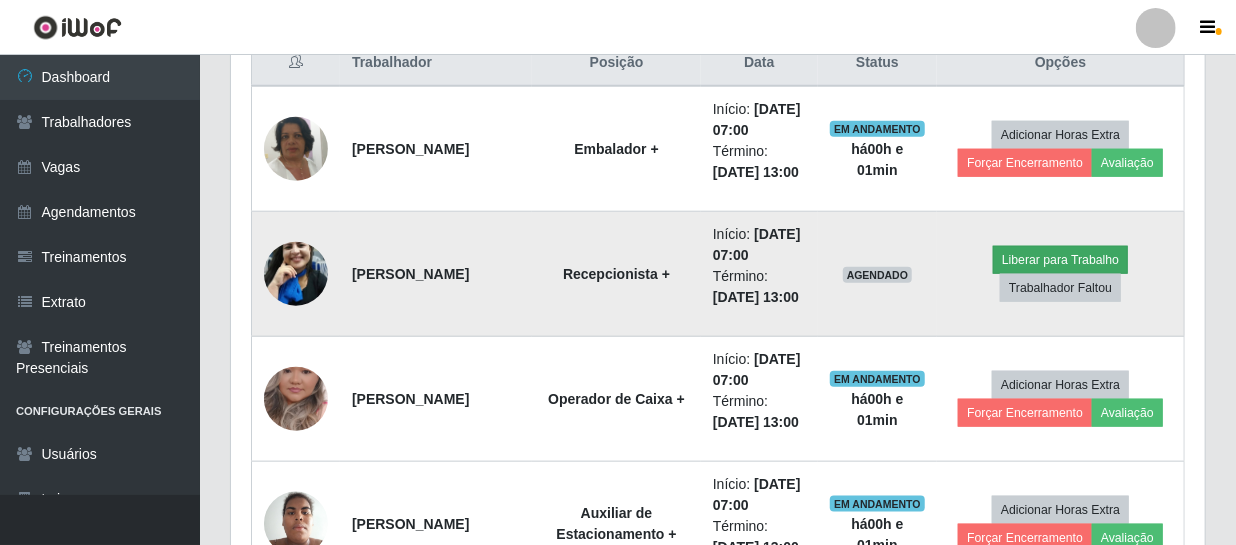 scroll, scrollTop: 999585, scrollLeft: 999033, axis: both 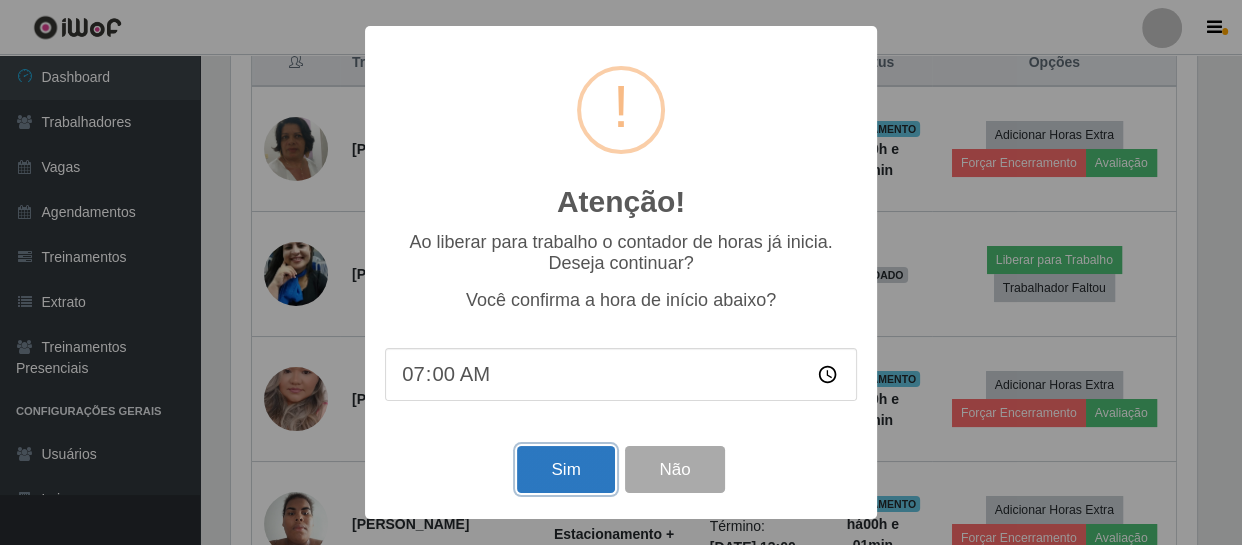 click on "Sim" at bounding box center [565, 469] 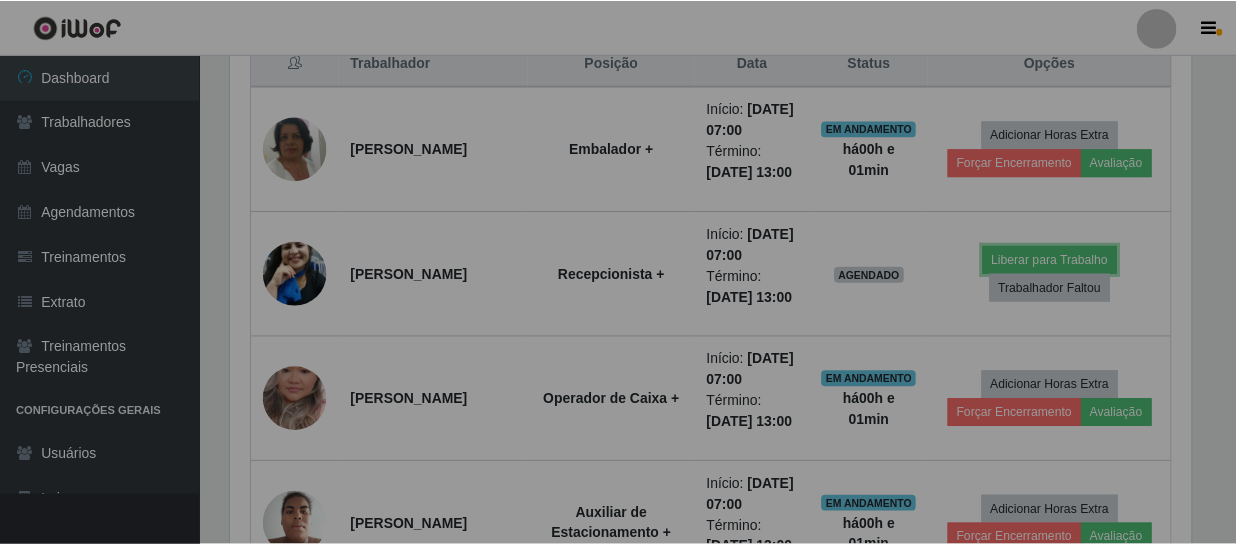 scroll, scrollTop: 999585, scrollLeft: 999025, axis: both 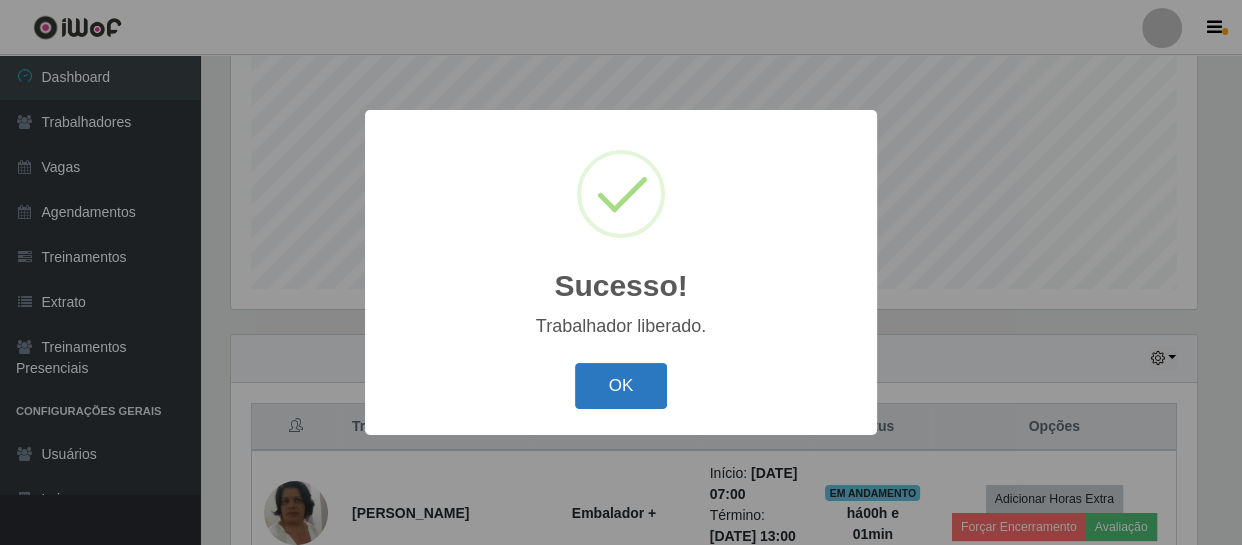 click on "OK" at bounding box center [621, 386] 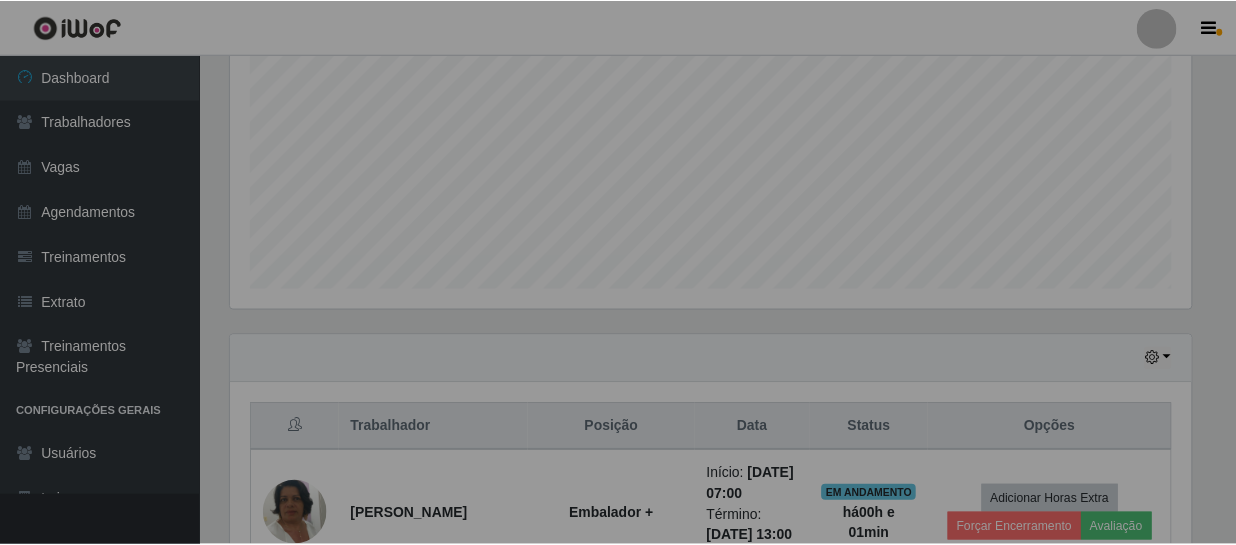 scroll, scrollTop: 999585, scrollLeft: 999025, axis: both 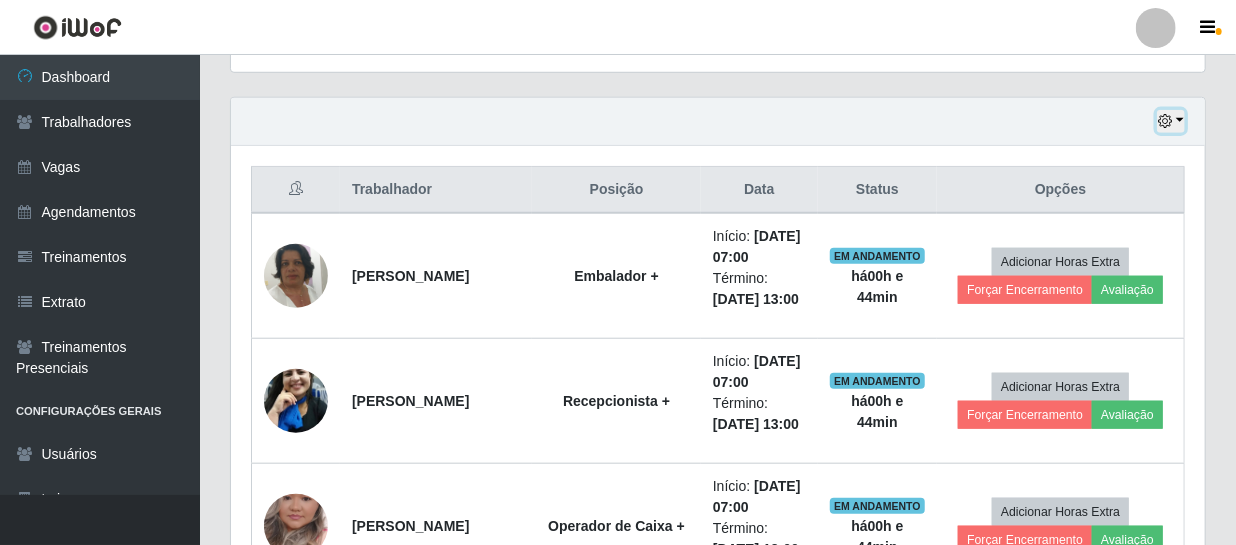 click at bounding box center [1165, 121] 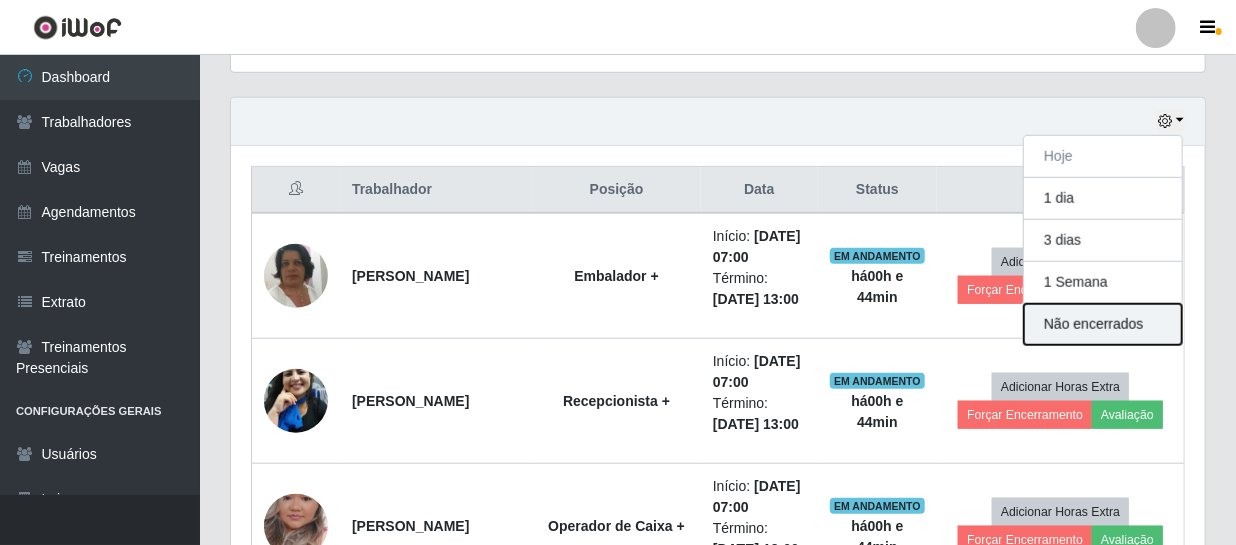 click on "Não encerrados" at bounding box center [1103, 324] 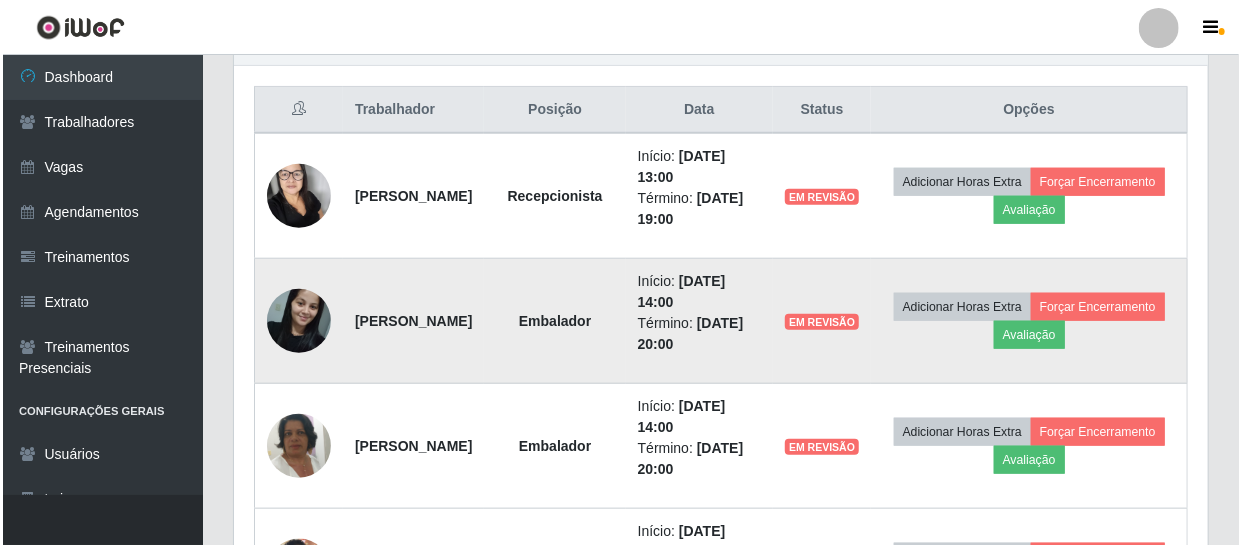 scroll, scrollTop: 834, scrollLeft: 0, axis: vertical 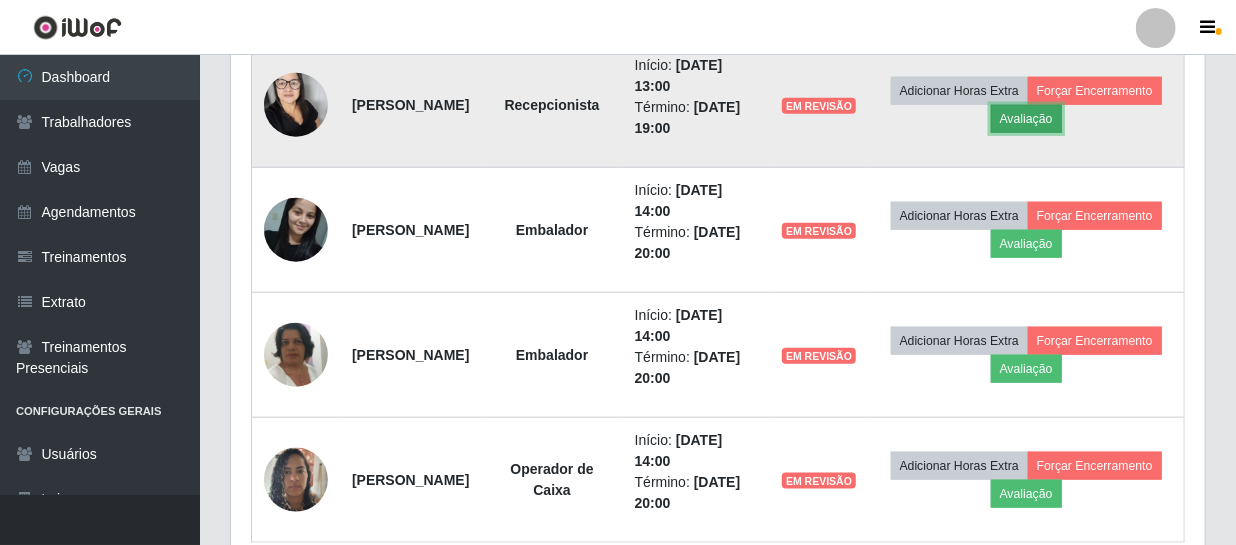 click on "Avaliação" at bounding box center [1026, 119] 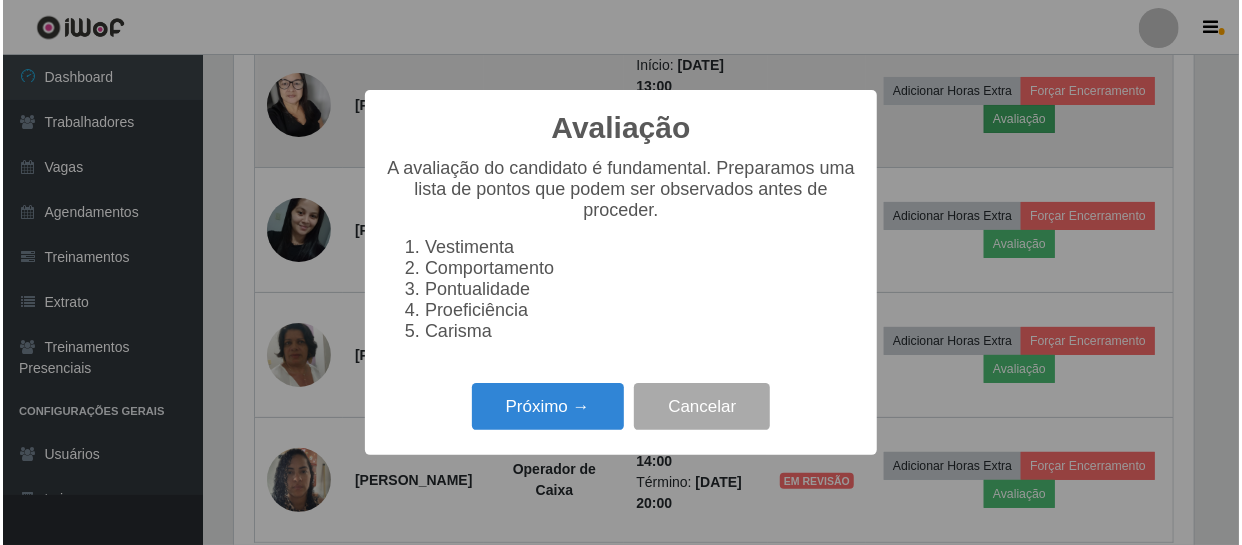 scroll, scrollTop: 999585, scrollLeft: 999033, axis: both 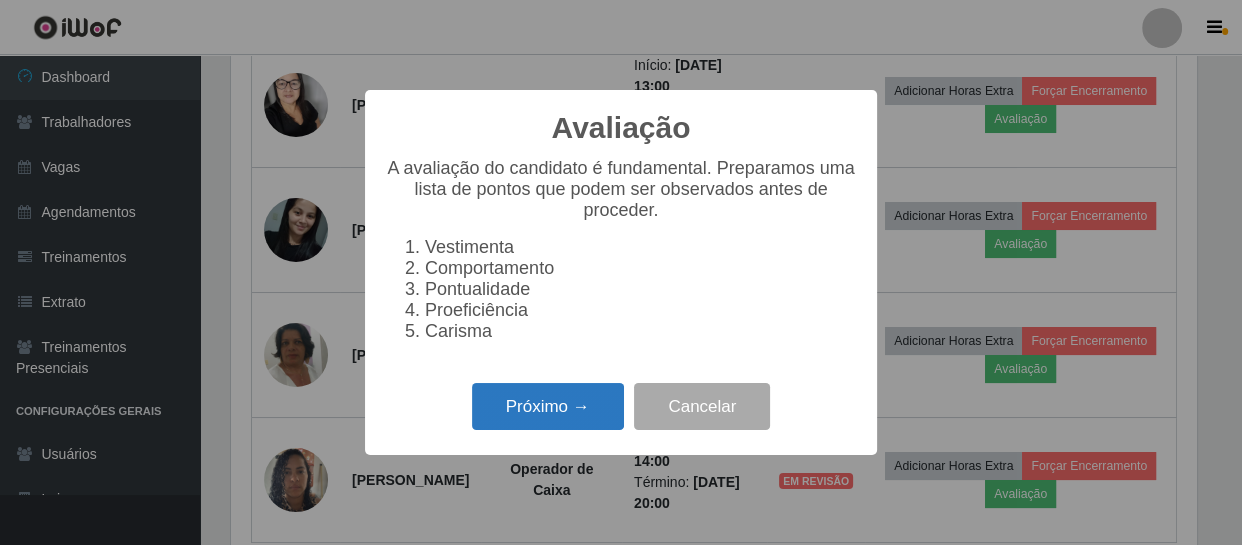 click on "Próximo →" at bounding box center [548, 406] 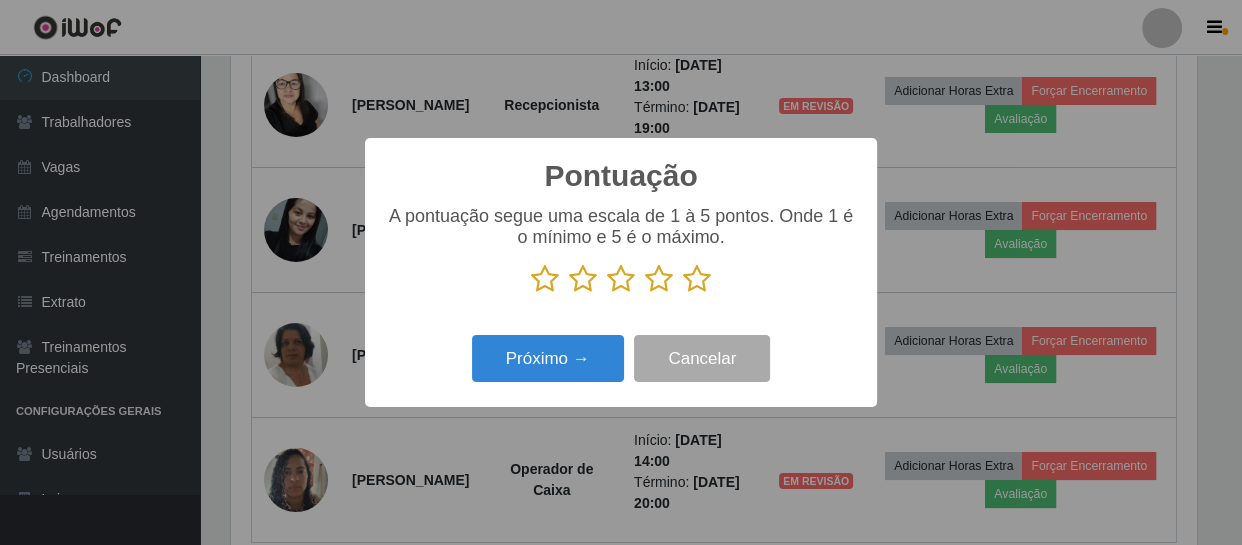 click at bounding box center [659, 279] 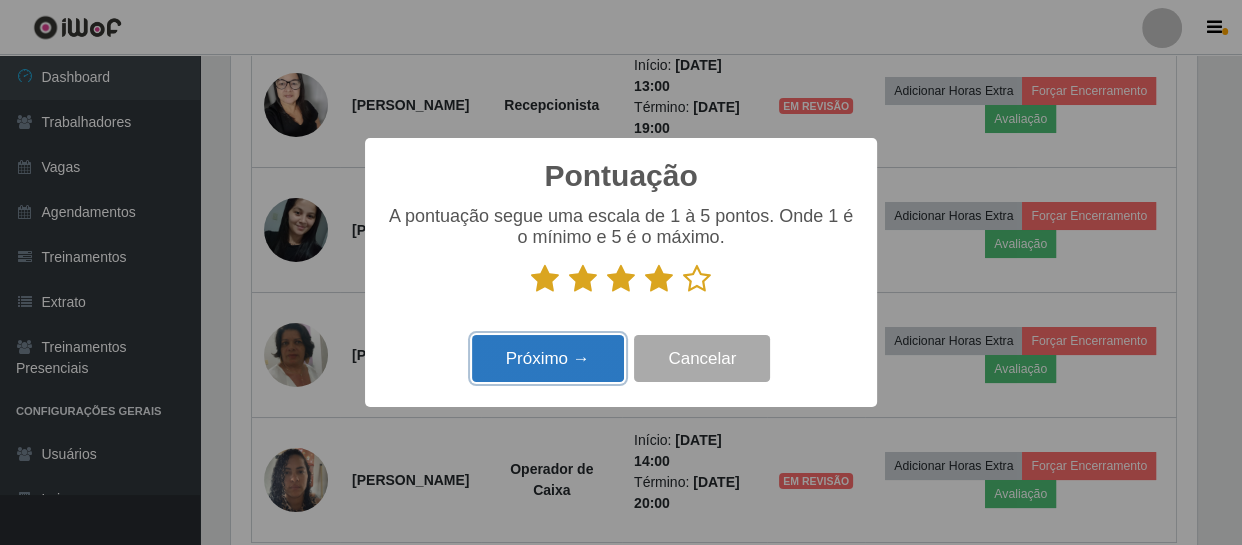 click on "Próximo →" at bounding box center (548, 358) 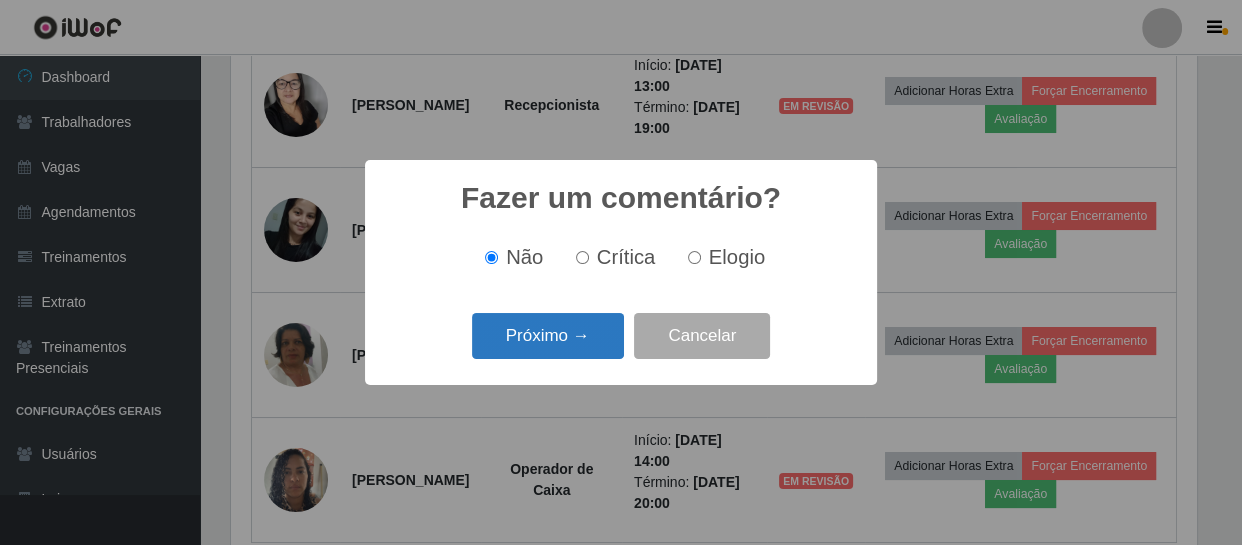 click on "Próximo →" at bounding box center [548, 336] 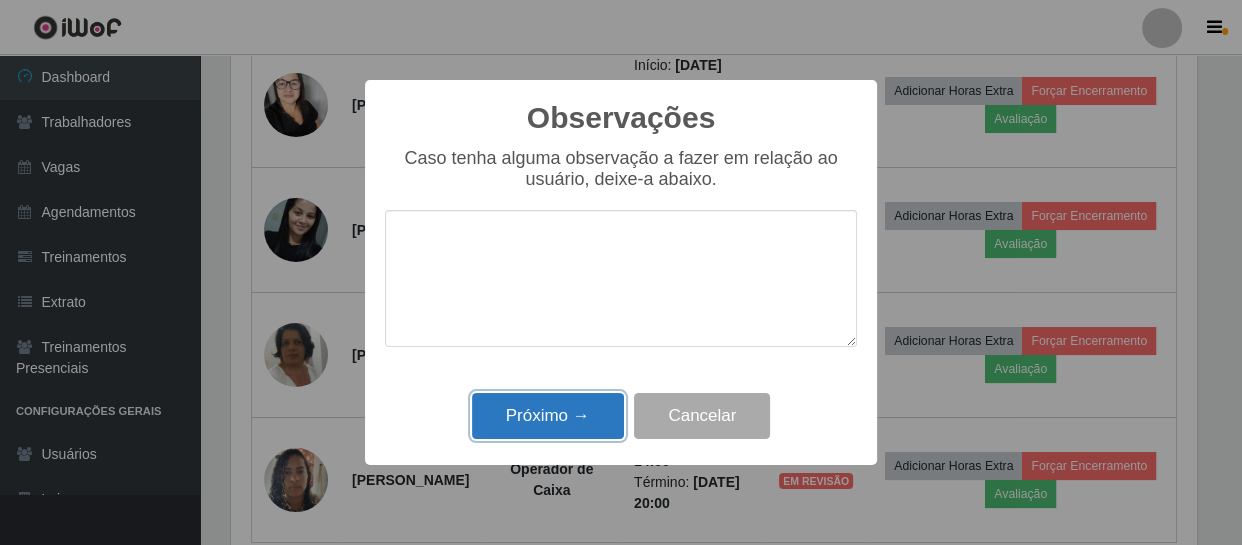 click on "Próximo →" at bounding box center (548, 416) 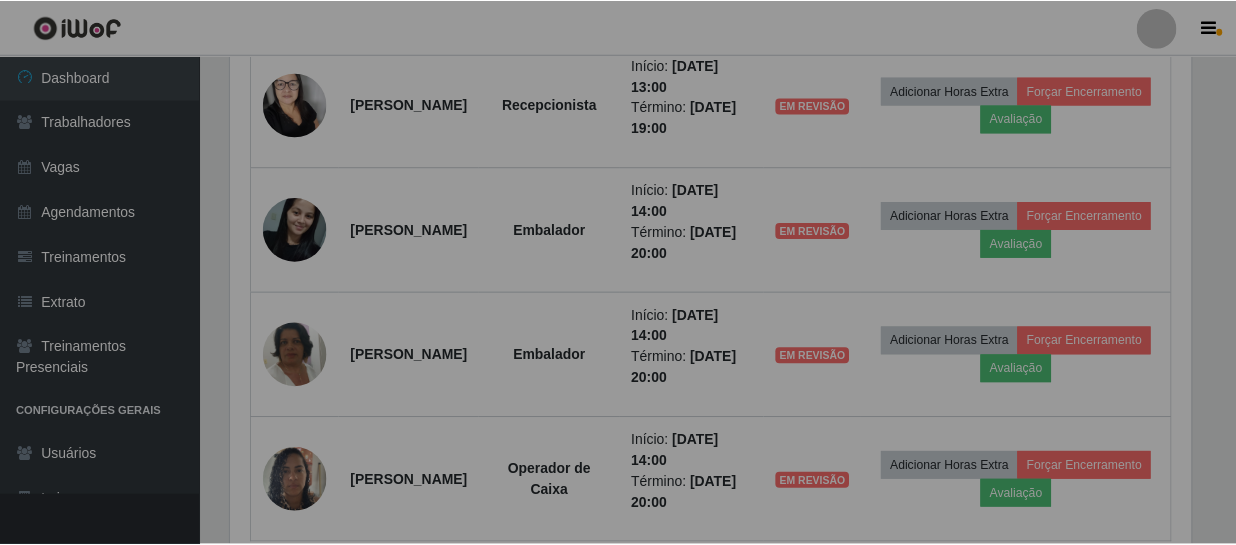 scroll, scrollTop: 999585, scrollLeft: 999025, axis: both 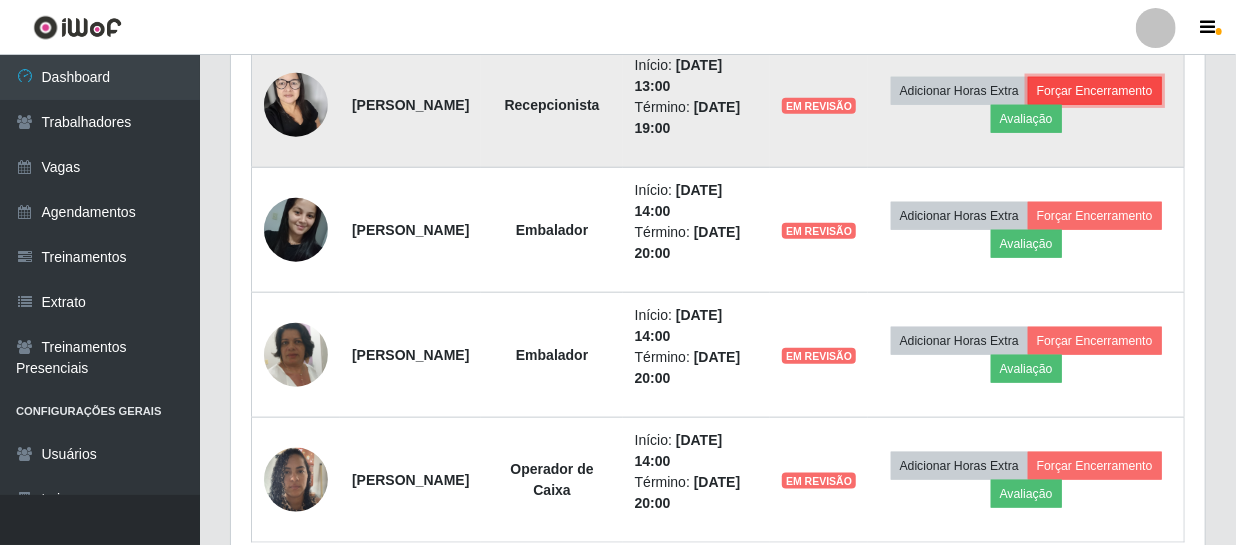 click on "Forçar Encerramento" at bounding box center (1095, 91) 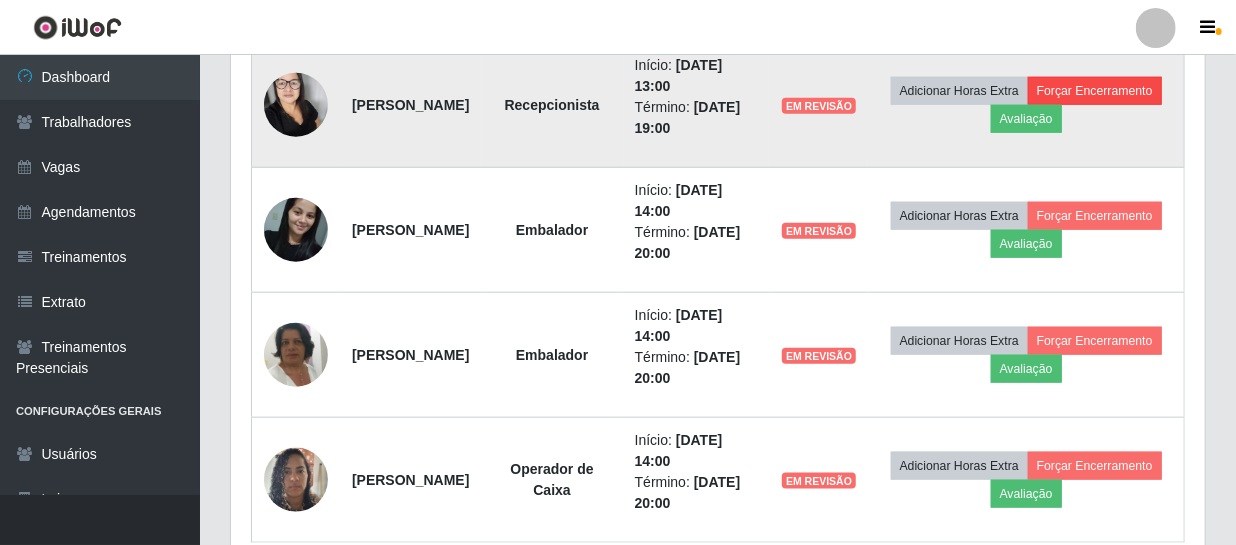scroll, scrollTop: 999585, scrollLeft: 999033, axis: both 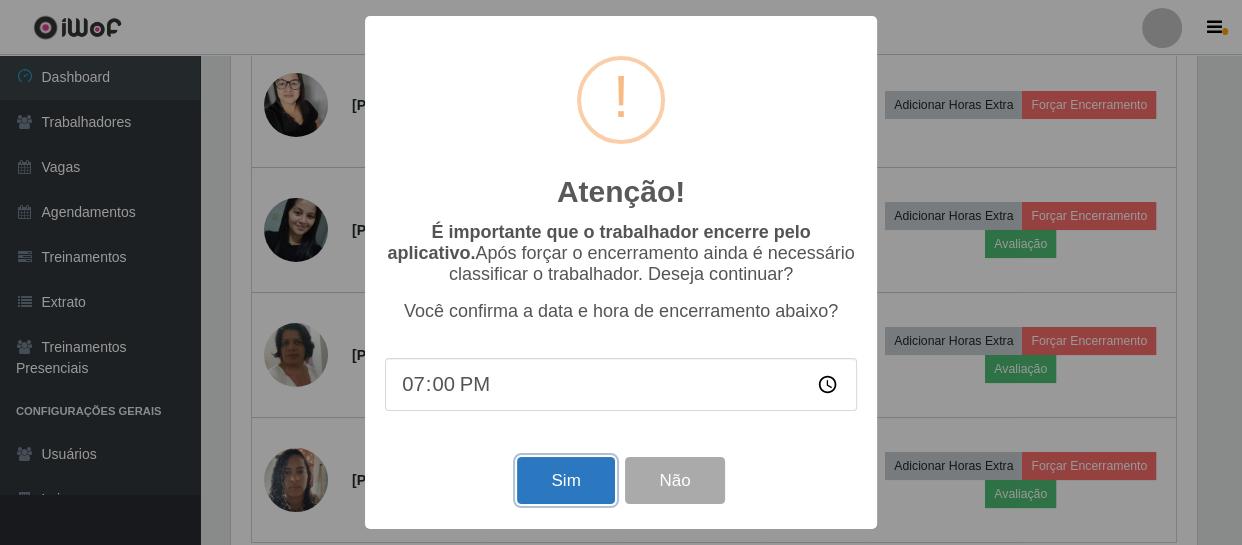 click on "Sim" at bounding box center (565, 480) 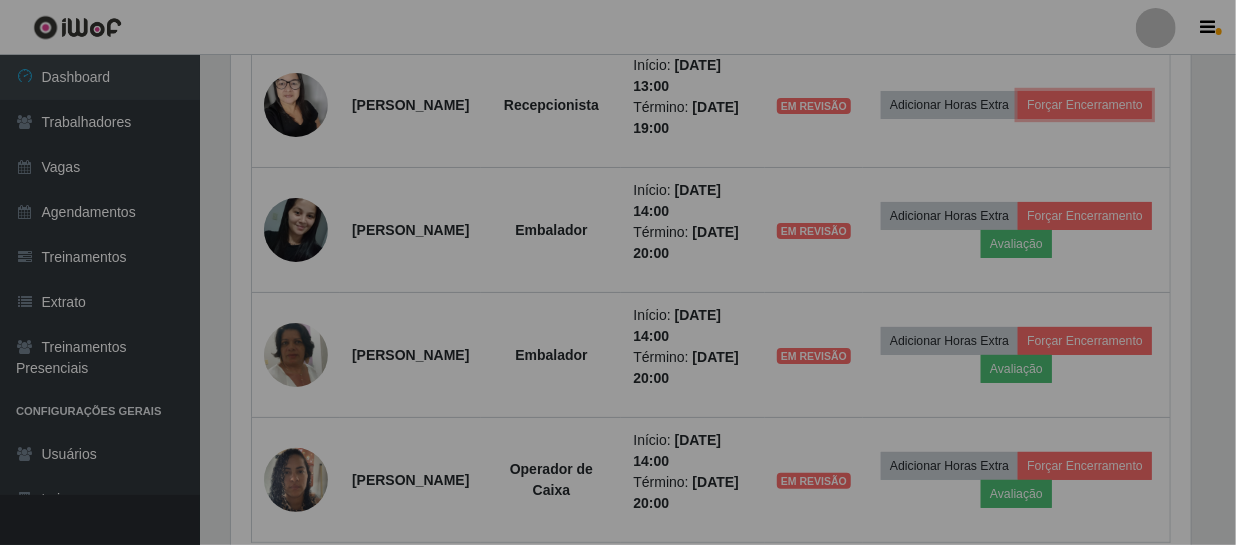 scroll, scrollTop: 999585, scrollLeft: 999025, axis: both 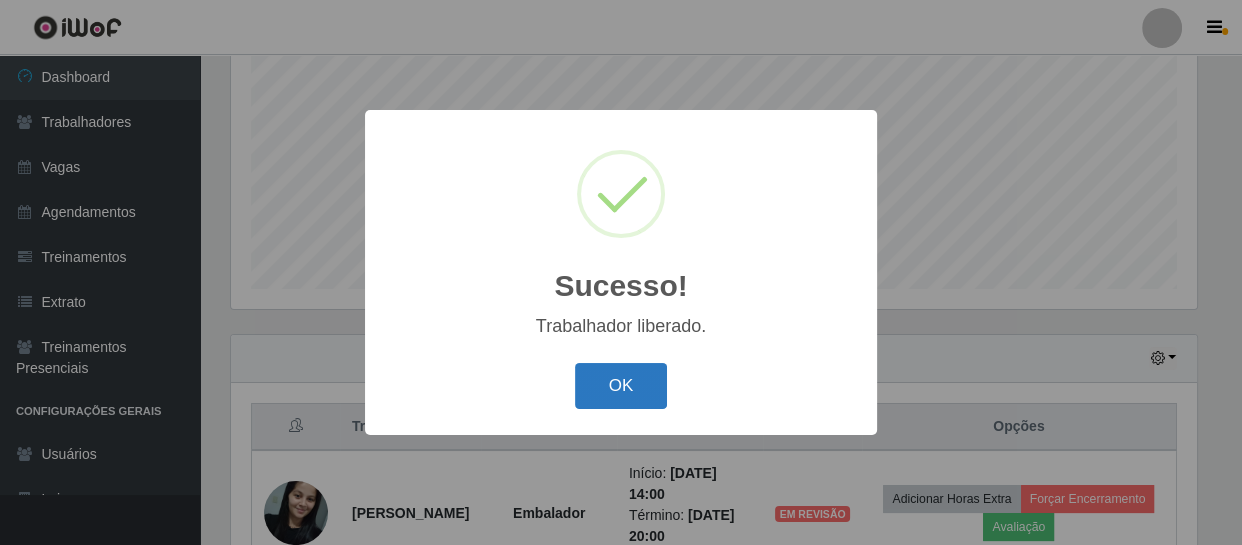 click on "OK" at bounding box center [621, 386] 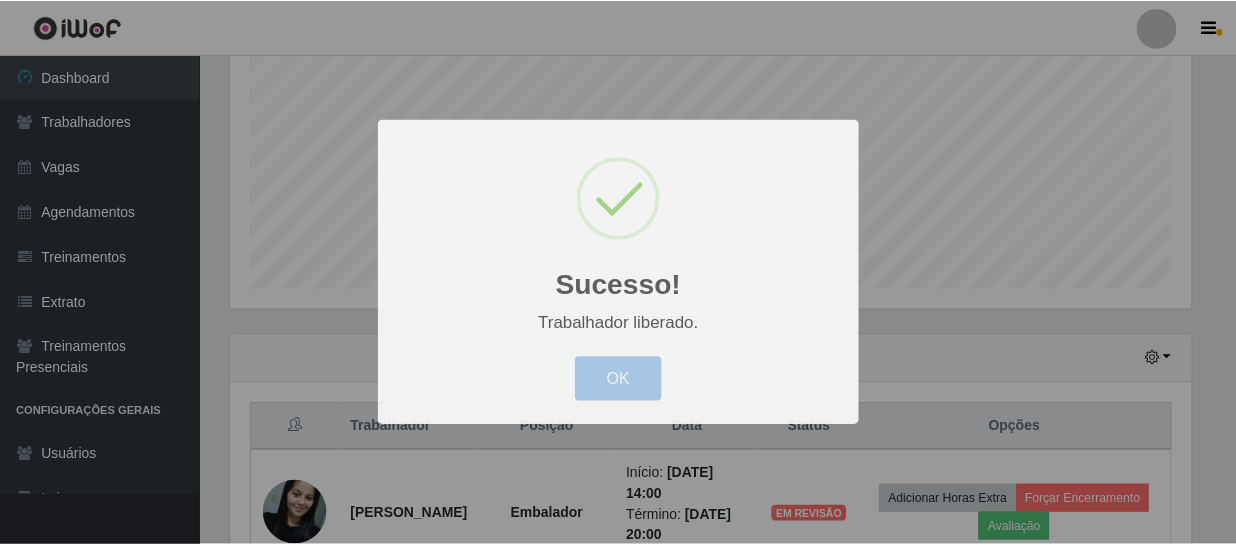 scroll, scrollTop: 999585, scrollLeft: 999025, axis: both 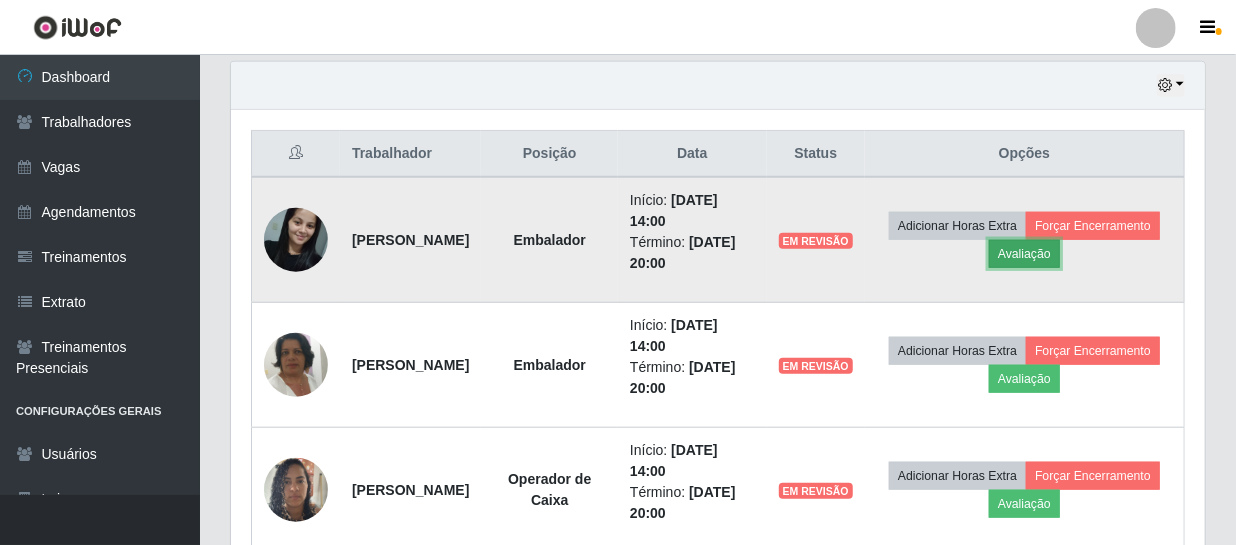 click on "Avaliação" at bounding box center (1024, 254) 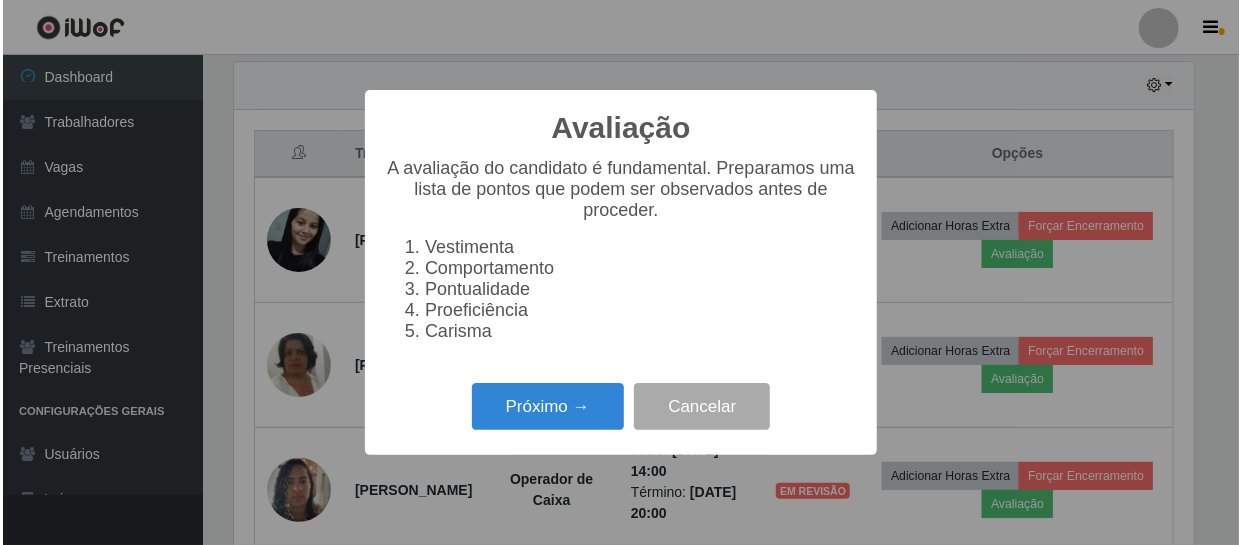 scroll, scrollTop: 999585, scrollLeft: 999033, axis: both 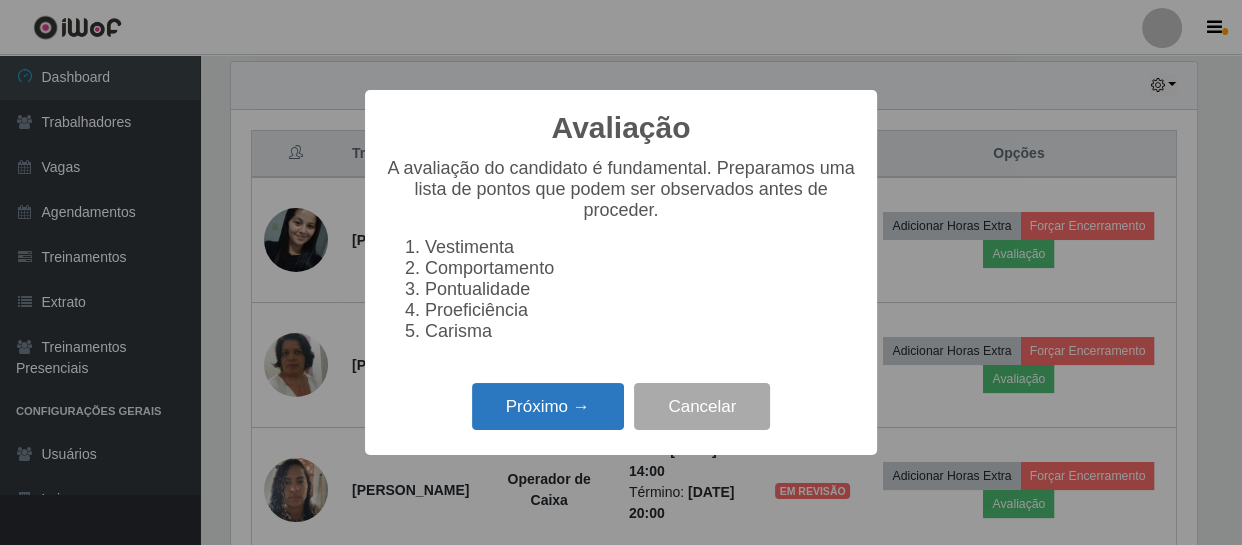 click on "Próximo →" at bounding box center [548, 406] 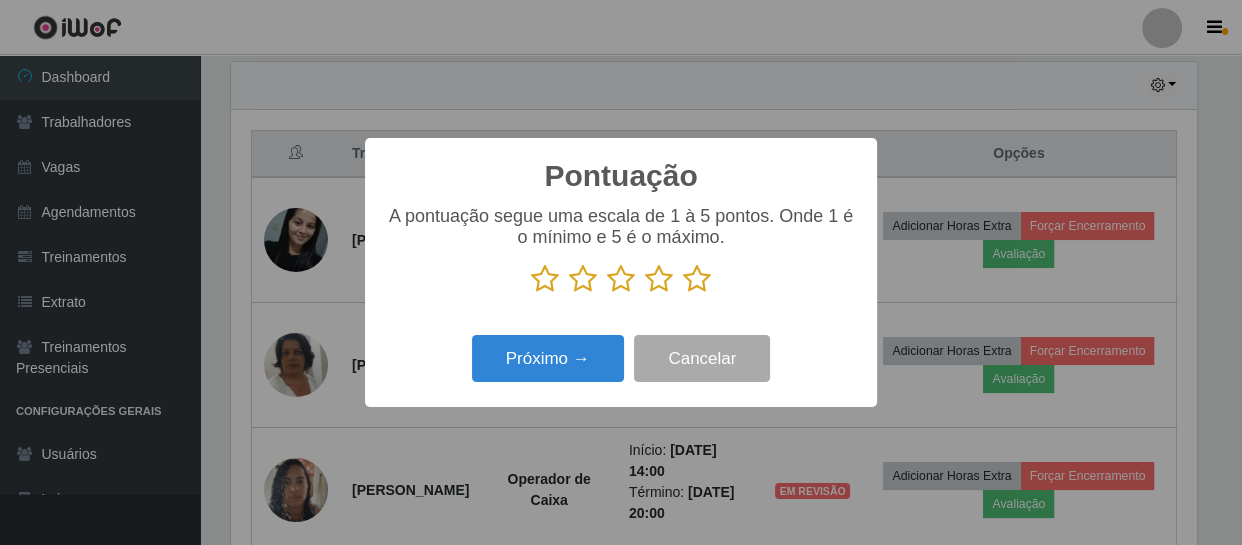 click at bounding box center (659, 279) 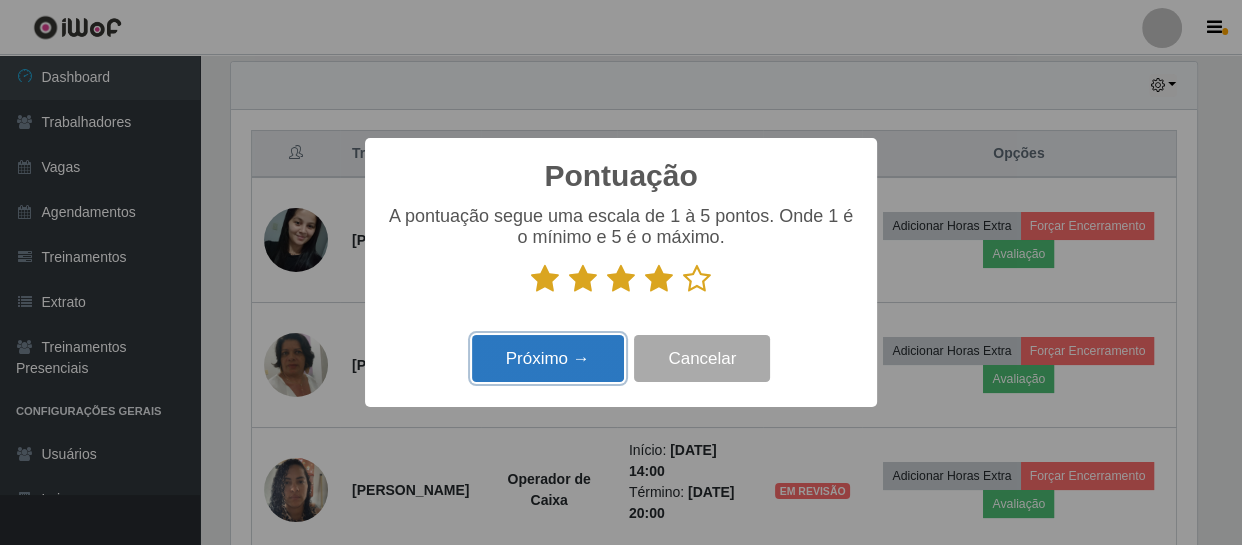 click on "Próximo →" at bounding box center [548, 358] 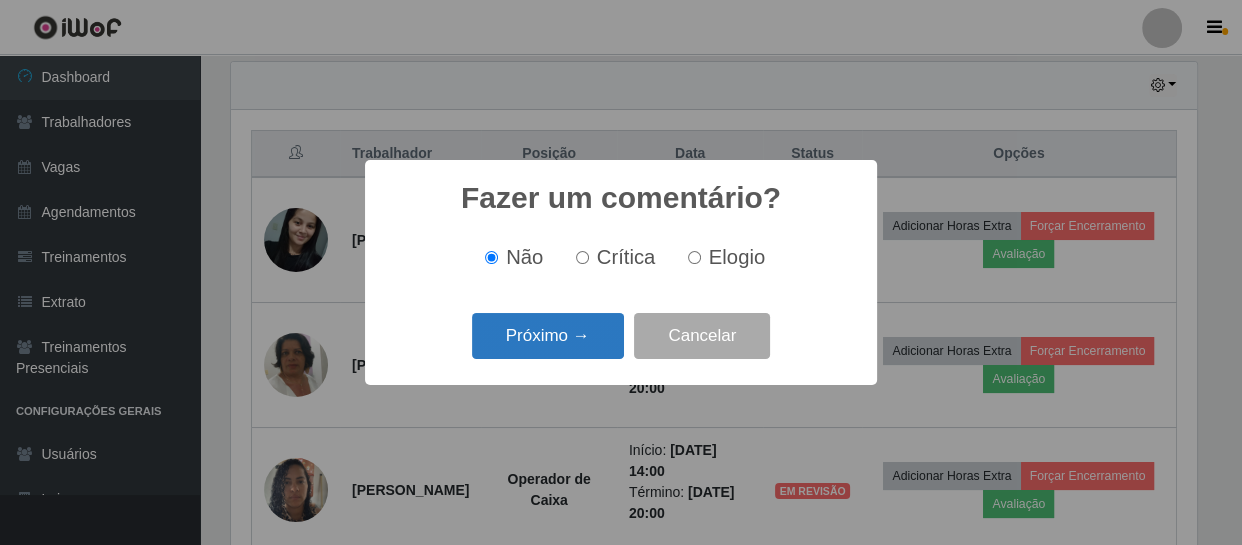 click on "Próximo →" at bounding box center (548, 336) 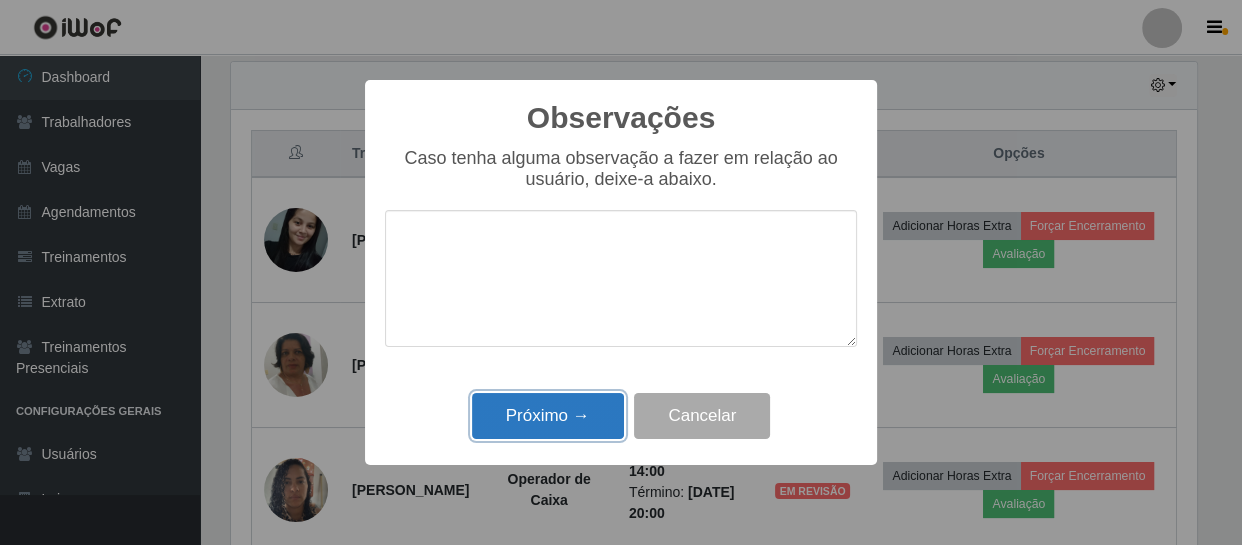 click on "Próximo →" at bounding box center [548, 416] 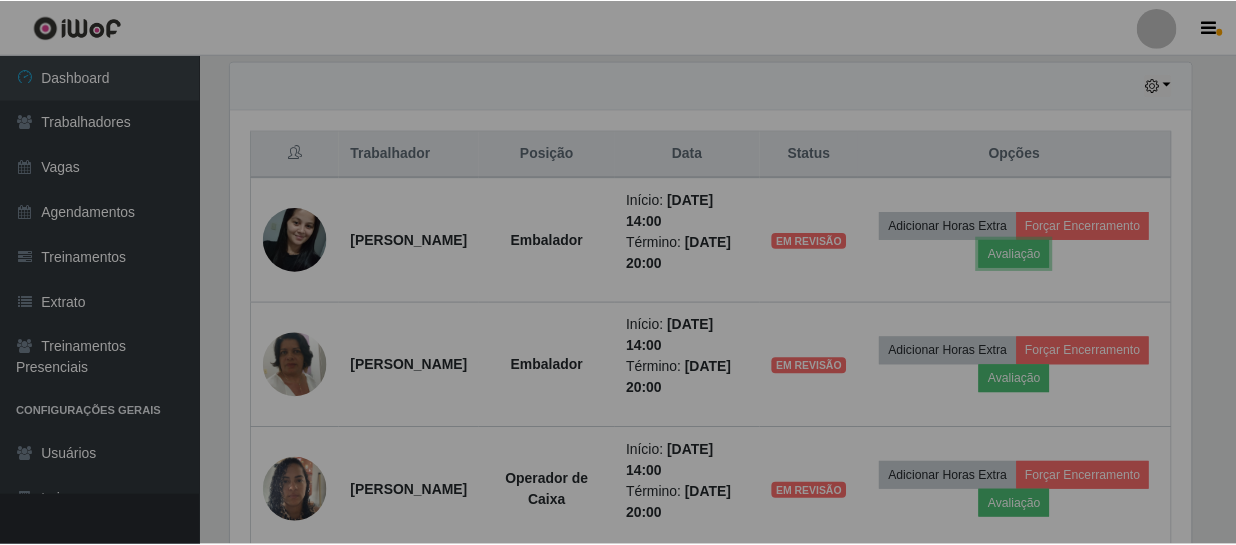 scroll, scrollTop: 999585, scrollLeft: 999025, axis: both 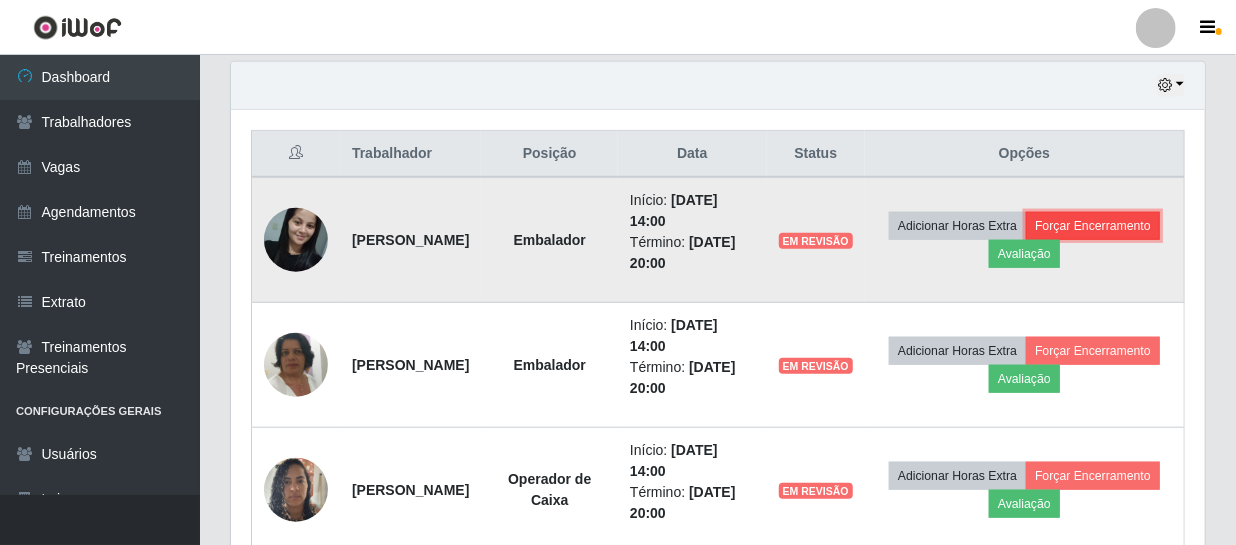 click on "Forçar Encerramento" at bounding box center [1093, 226] 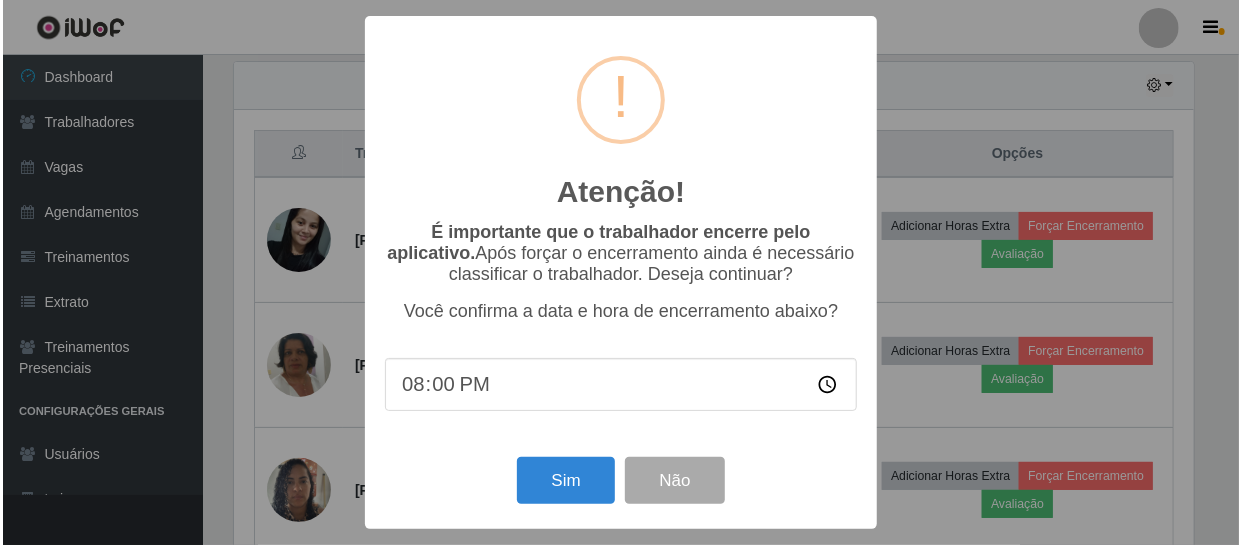 scroll, scrollTop: 999585, scrollLeft: 999033, axis: both 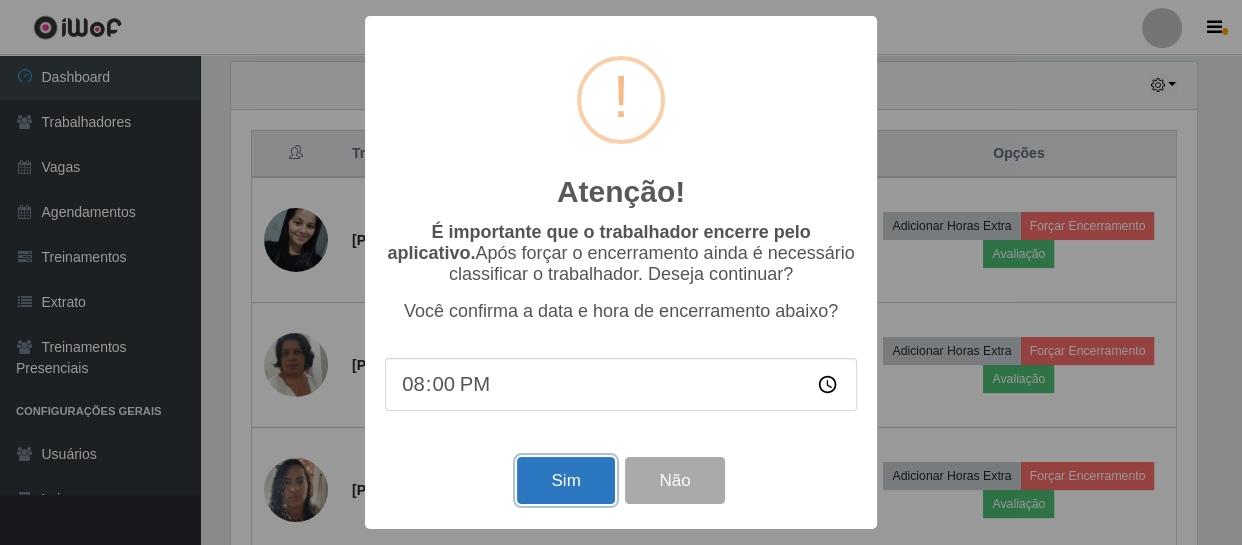 click on "Sim" at bounding box center [565, 480] 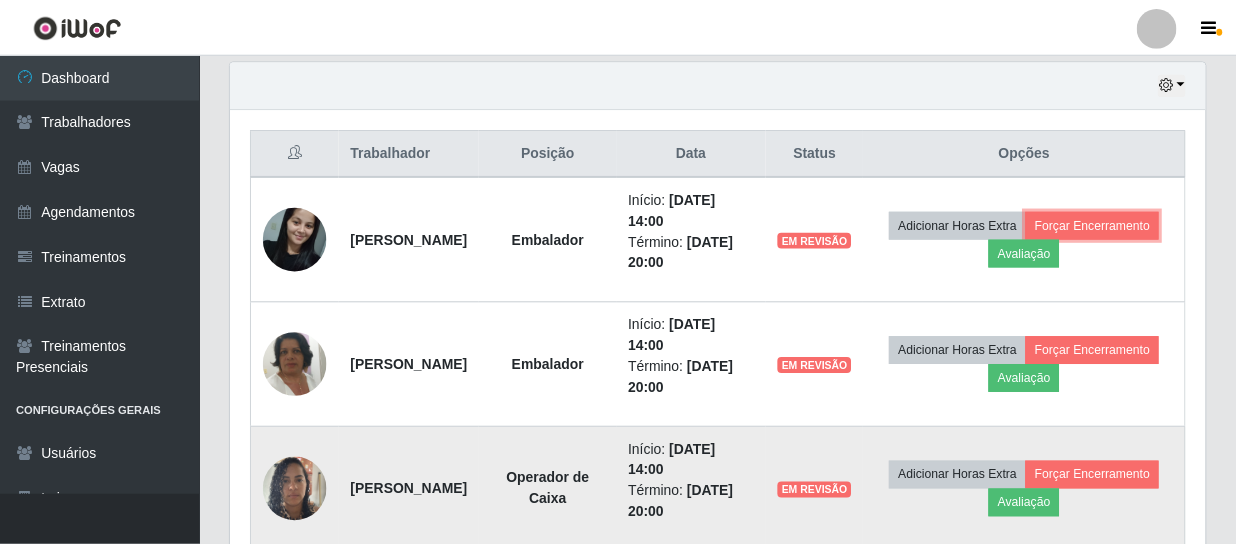 scroll, scrollTop: 999585, scrollLeft: 999025, axis: both 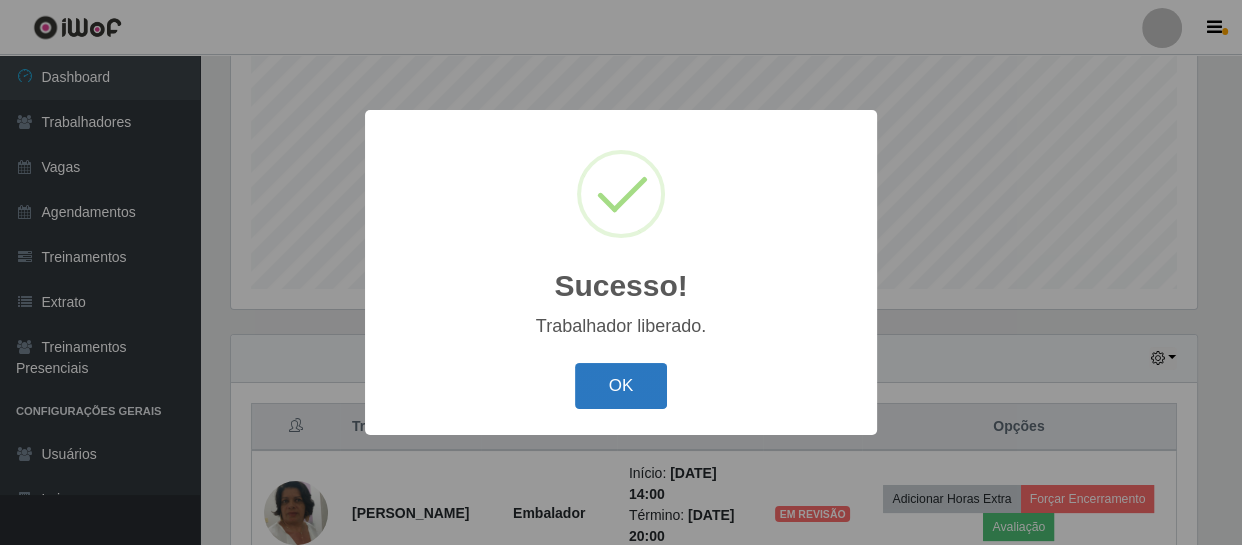 drag, startPoint x: 655, startPoint y: 377, endPoint x: 644, endPoint y: 377, distance: 11 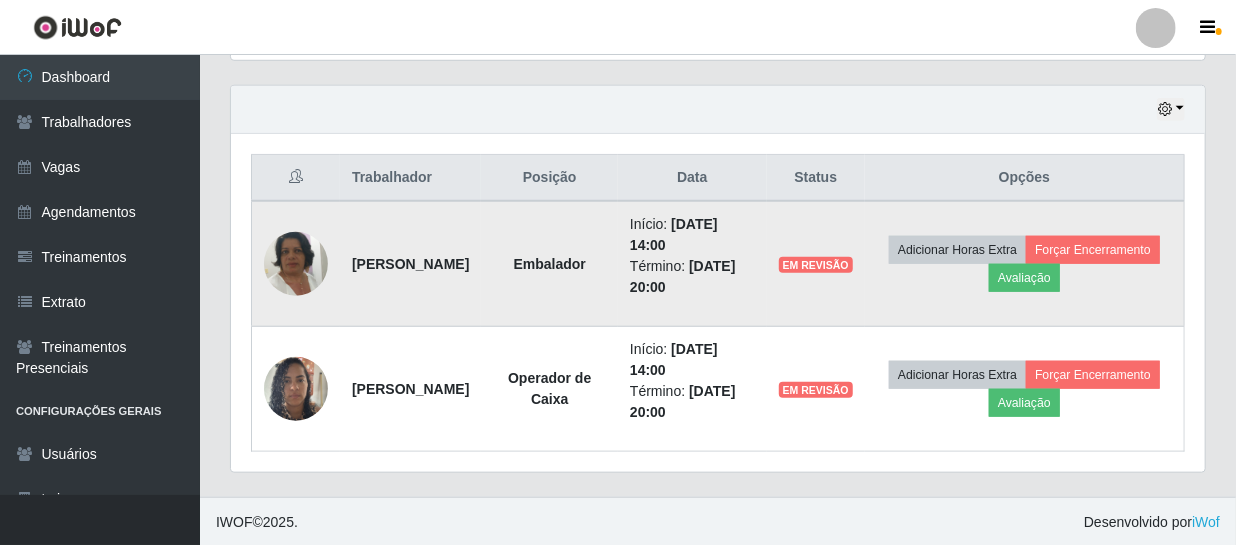 click on "Adicionar Horas Extra Forçar Encerramento Avaliação" at bounding box center [1025, 264] 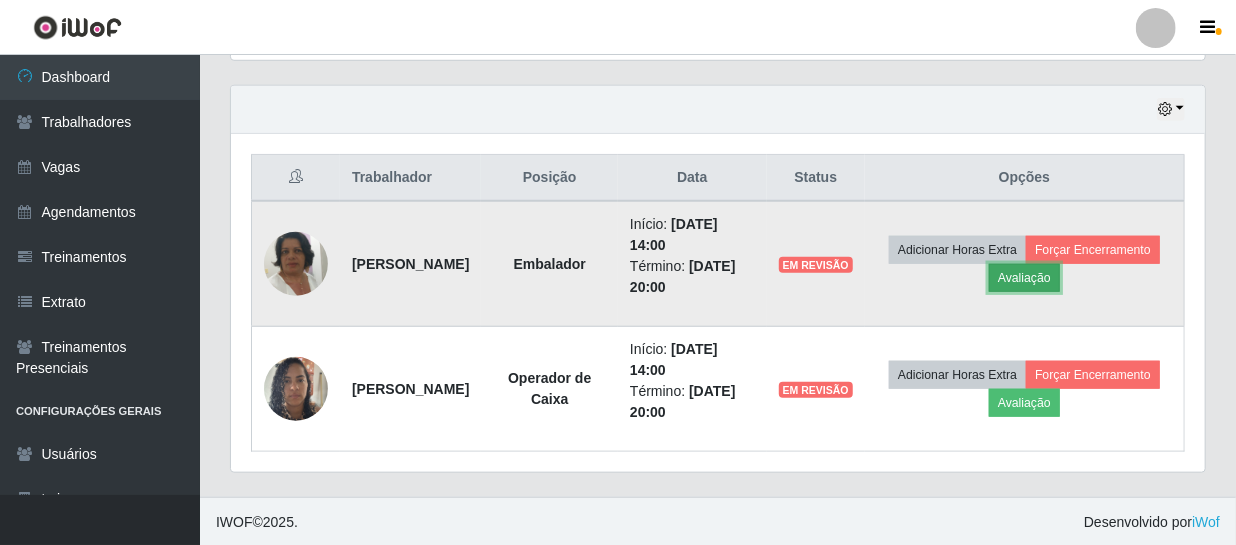 click on "Avaliação" at bounding box center (1024, 278) 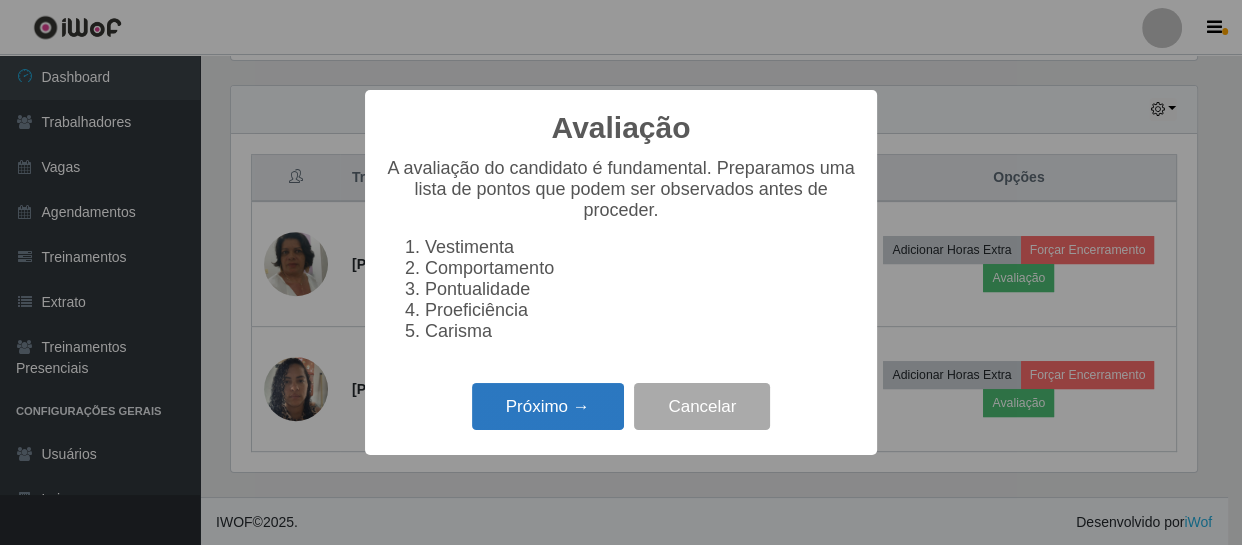 click on "Próximo →" at bounding box center (548, 406) 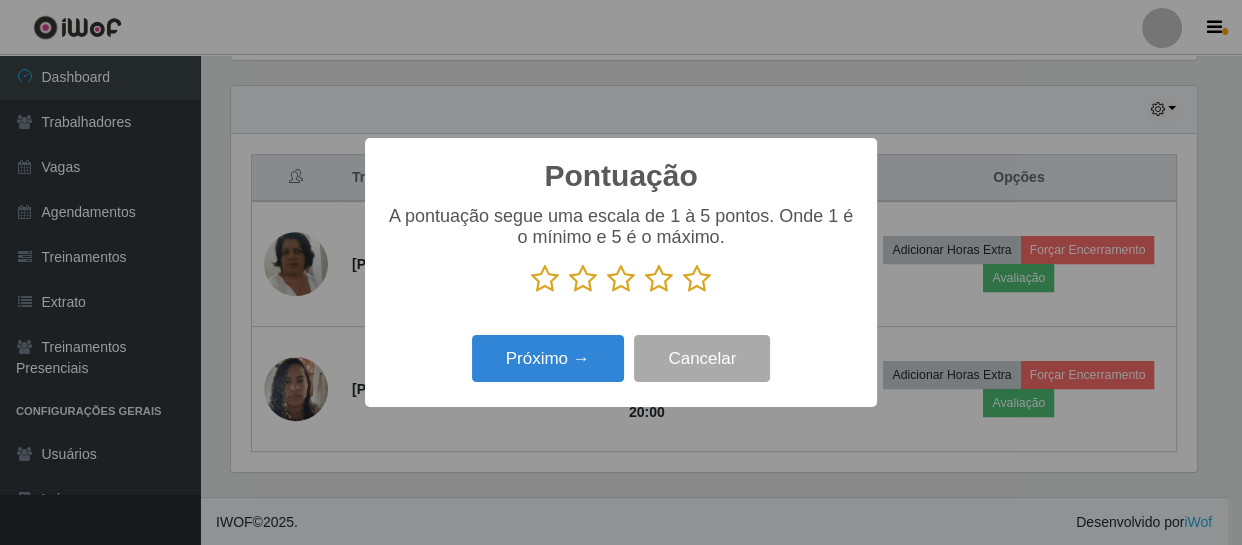 click at bounding box center (659, 279) 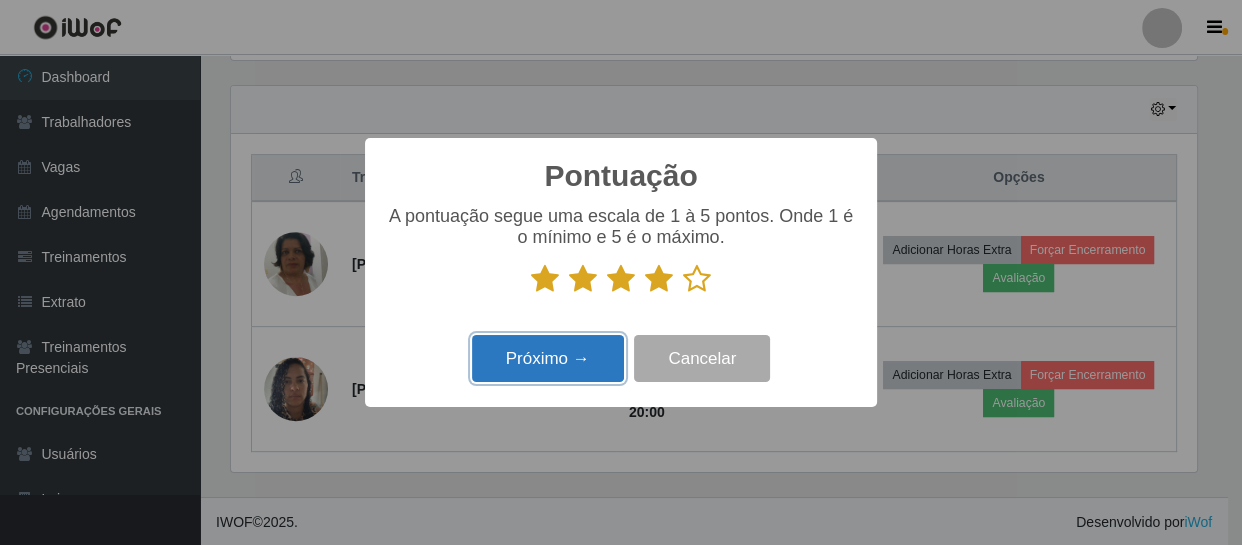 click on "Próximo →" at bounding box center [548, 358] 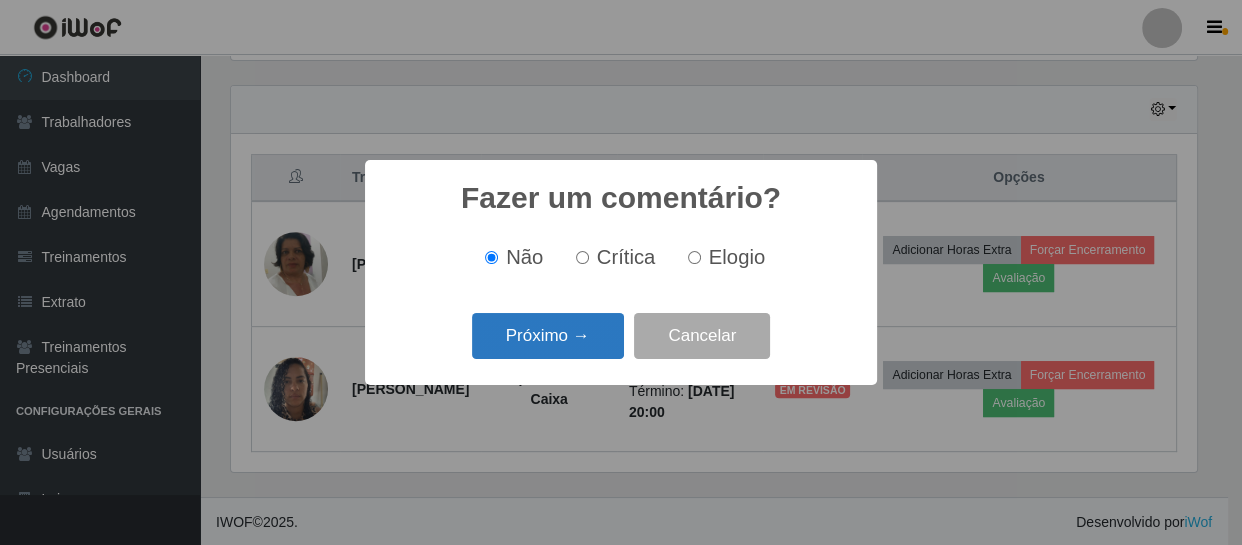 click on "Próximo →" at bounding box center [548, 336] 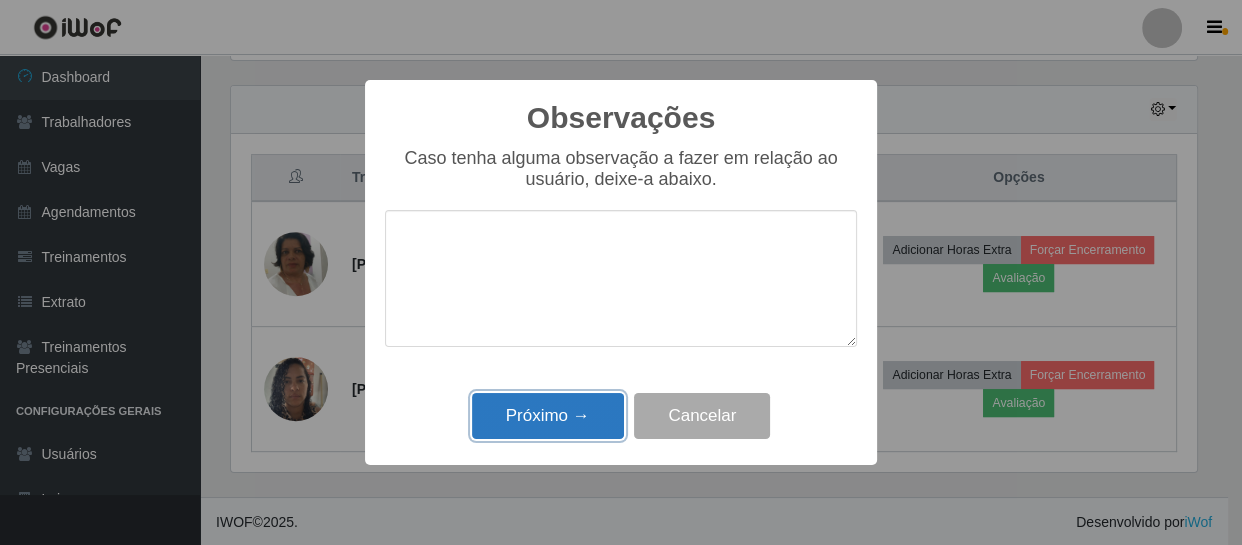 click on "Próximo →" at bounding box center [548, 416] 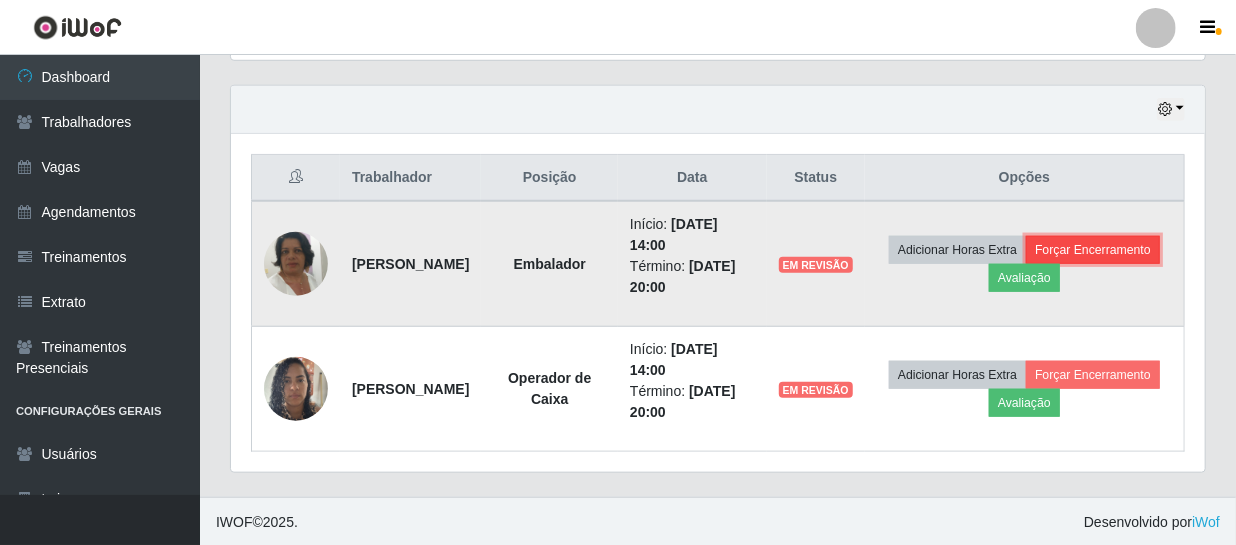 click on "Forçar Encerramento" at bounding box center (1093, 250) 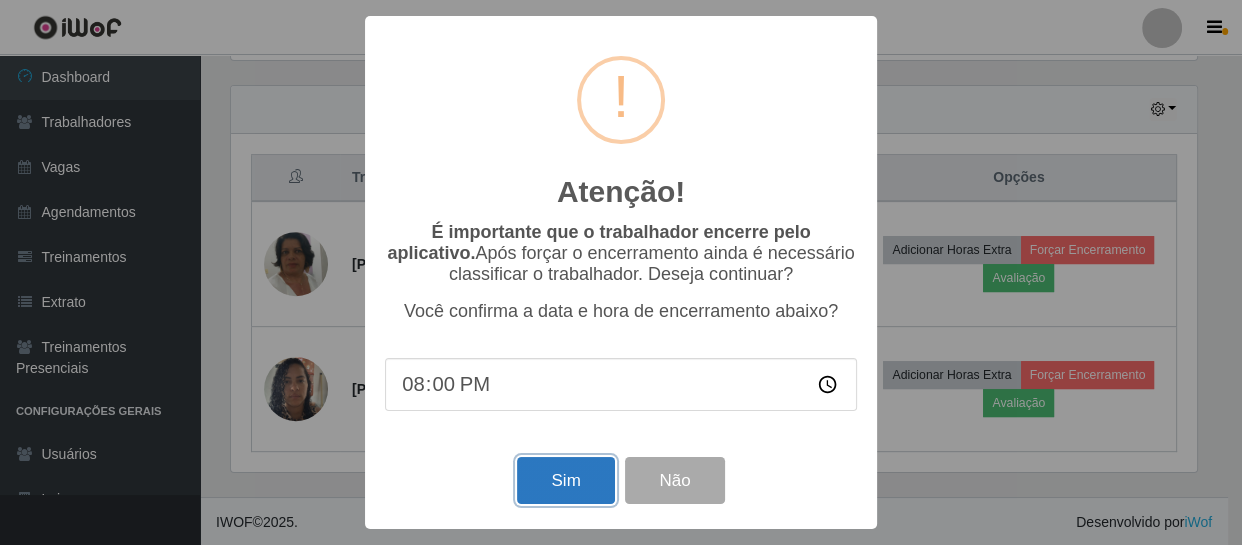 click on "Sim" at bounding box center [565, 480] 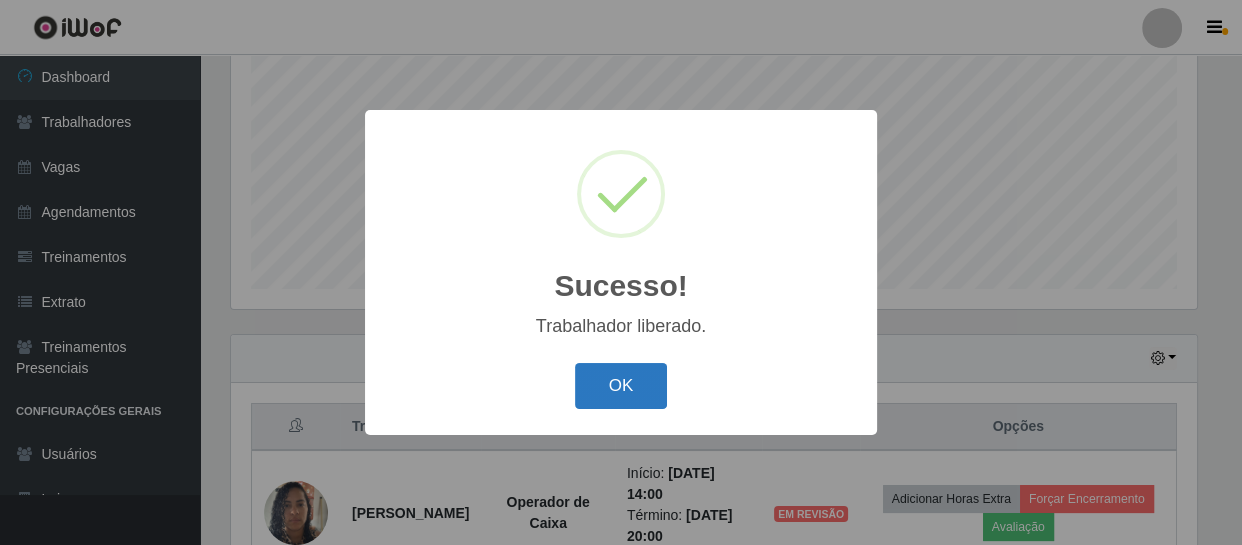 click on "OK" at bounding box center [621, 386] 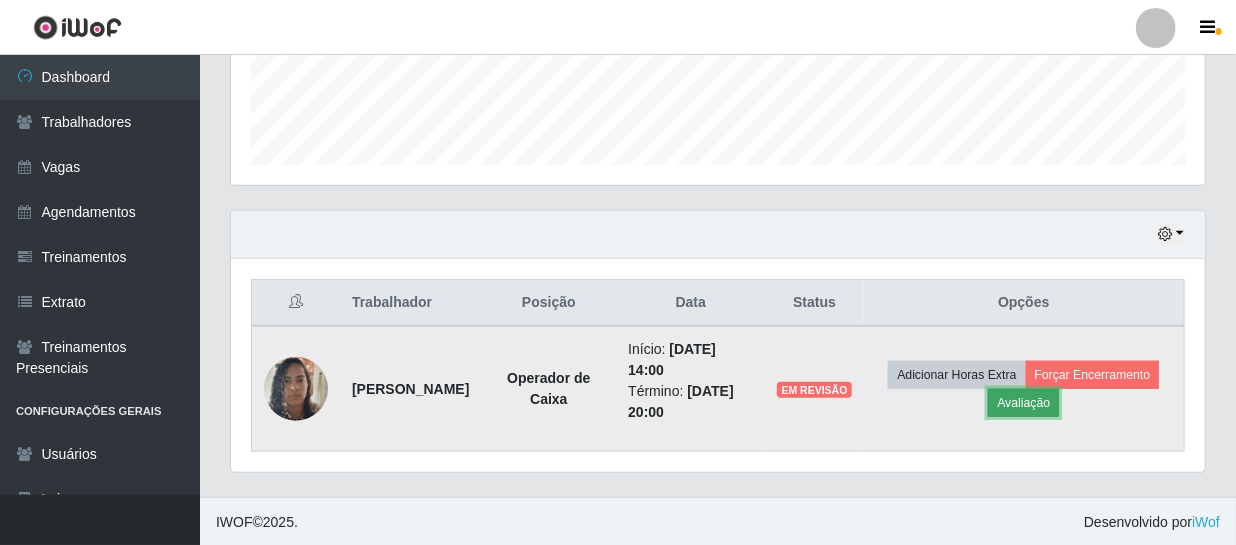 click on "Avaliação" at bounding box center [1023, 403] 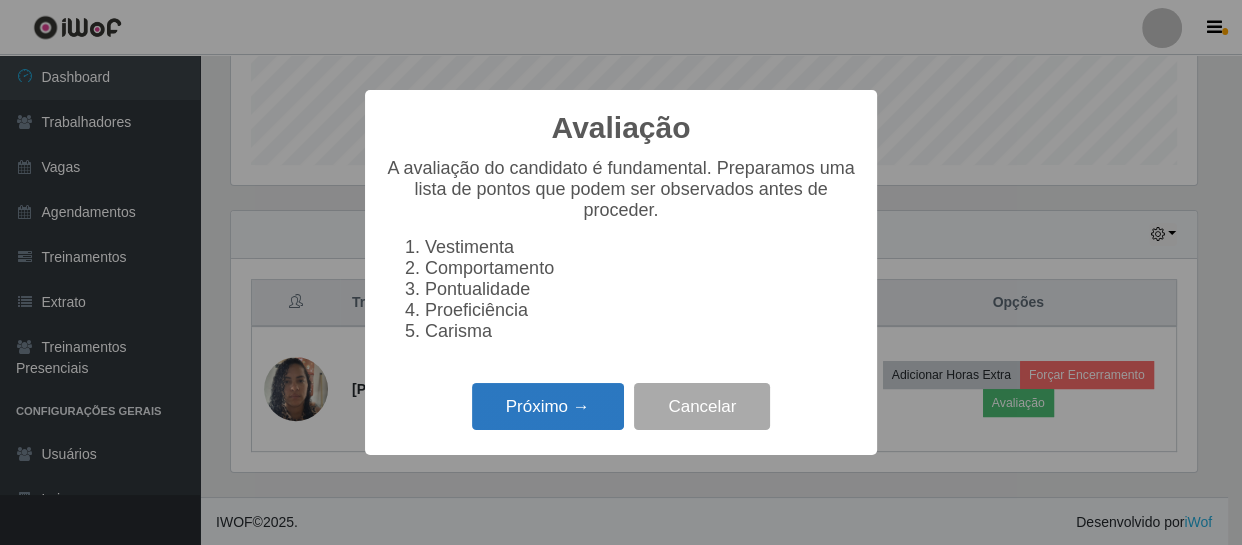 click on "Próximo →" at bounding box center [548, 406] 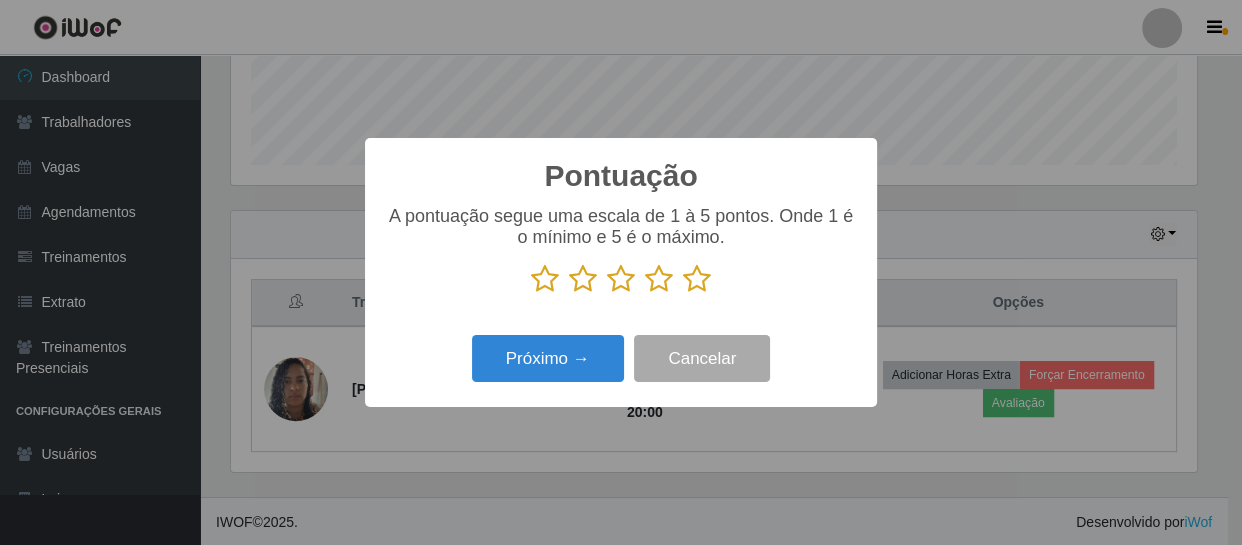 click at bounding box center (659, 279) 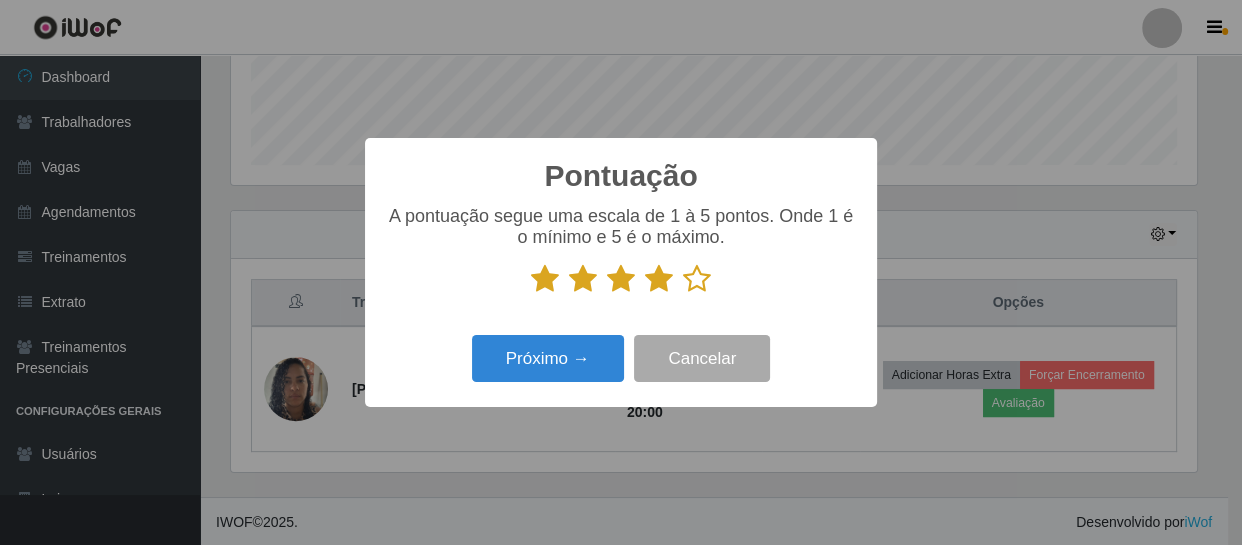 click on "Próximo → Cancelar" at bounding box center [621, 358] 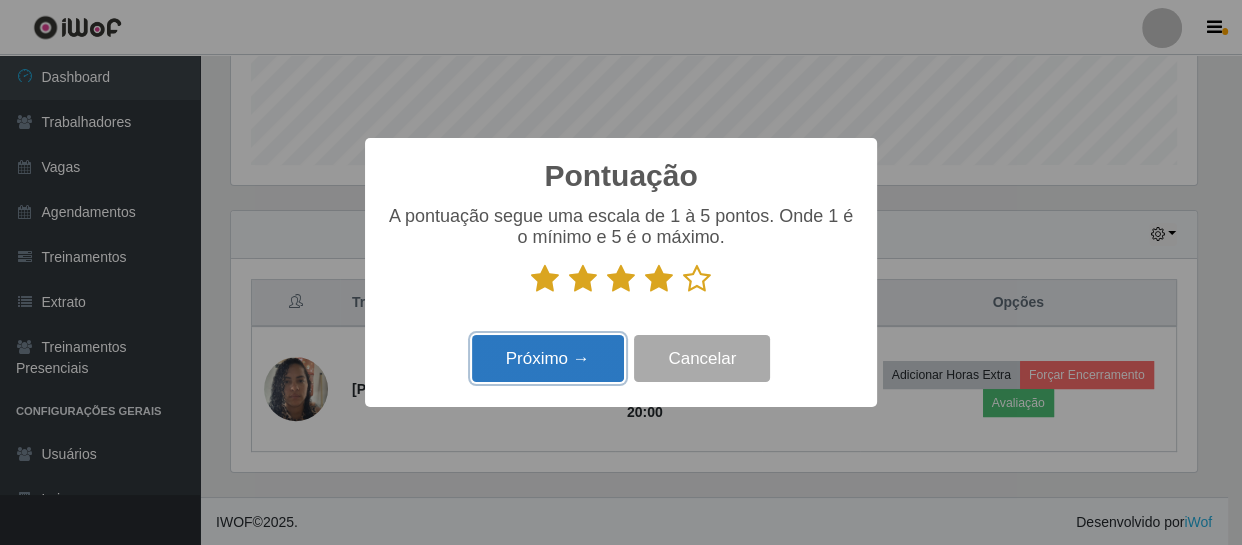 click on "Próximo →" at bounding box center [548, 358] 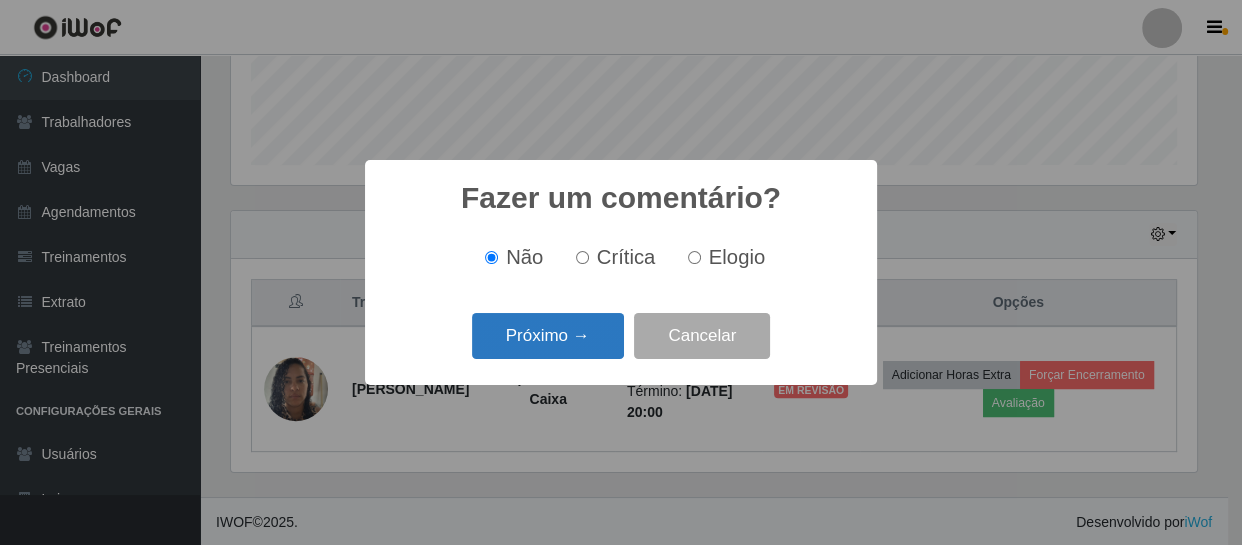 click on "Próximo →" at bounding box center (548, 336) 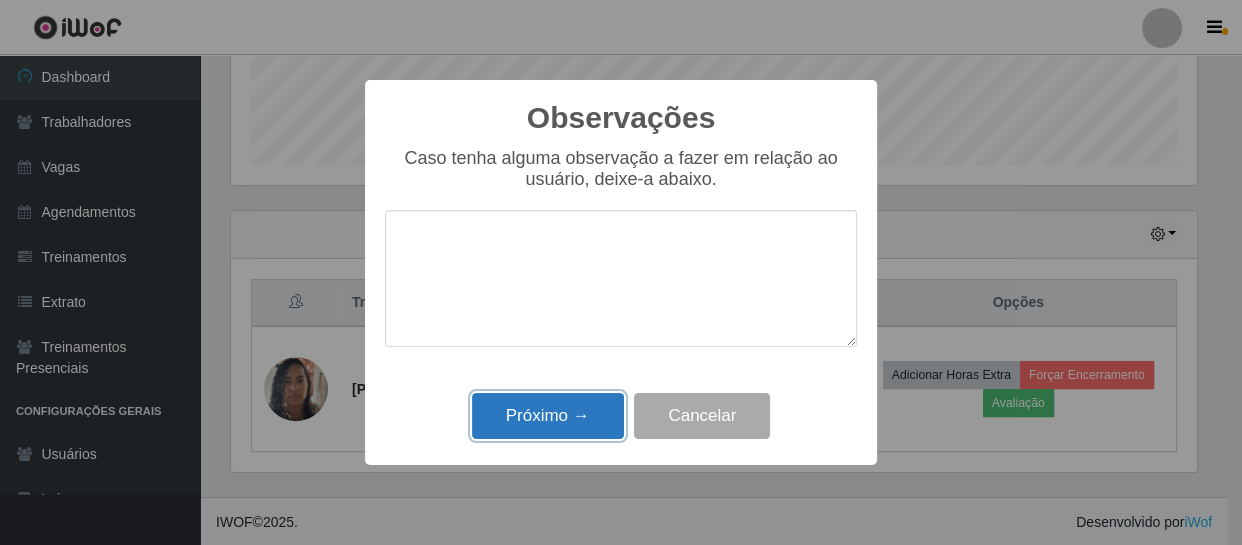 click on "Próximo →" at bounding box center [548, 416] 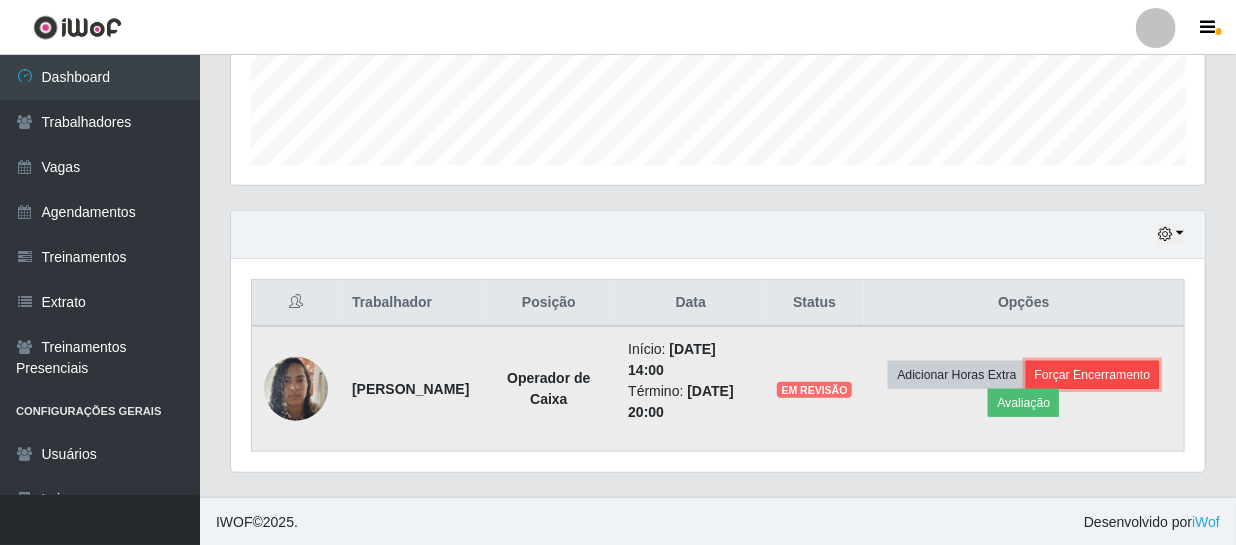 click on "Forçar Encerramento" at bounding box center (1093, 375) 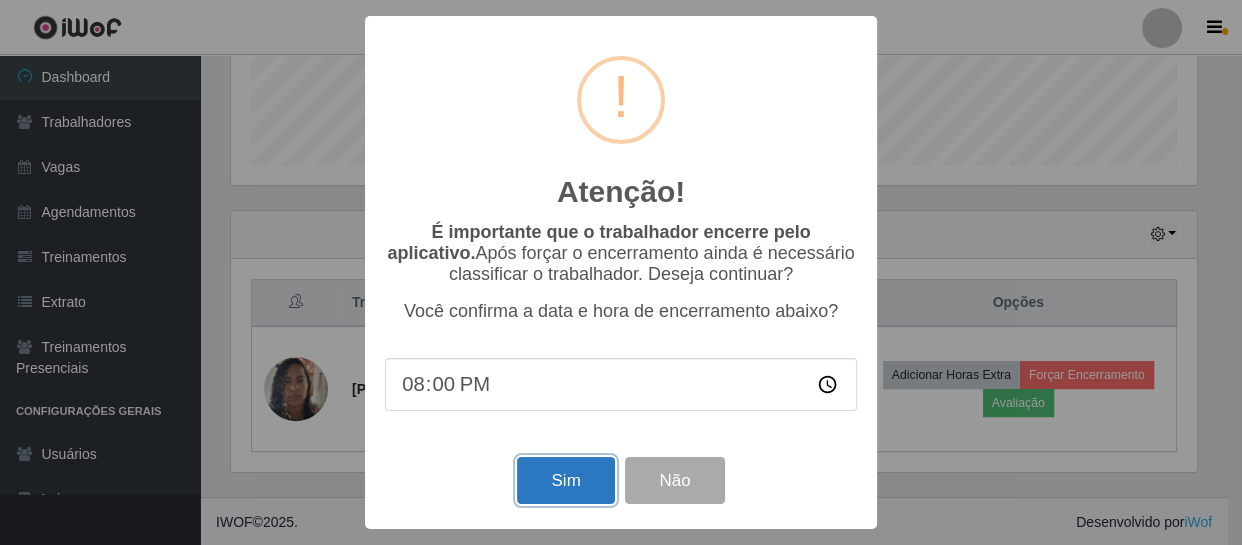 click on "Sim" at bounding box center [565, 480] 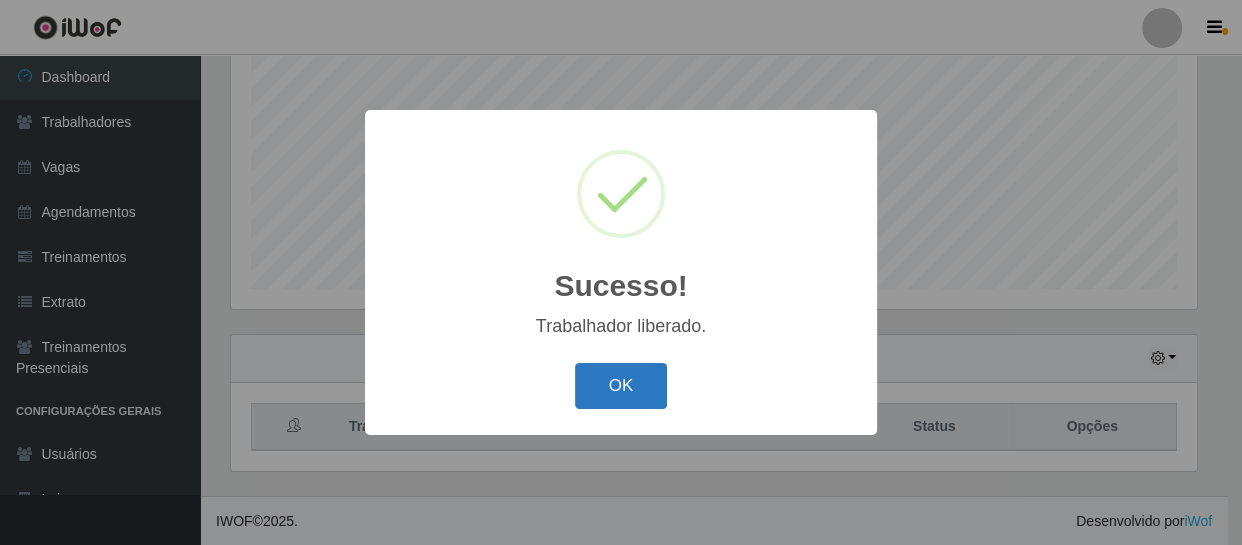 click on "OK" at bounding box center (621, 386) 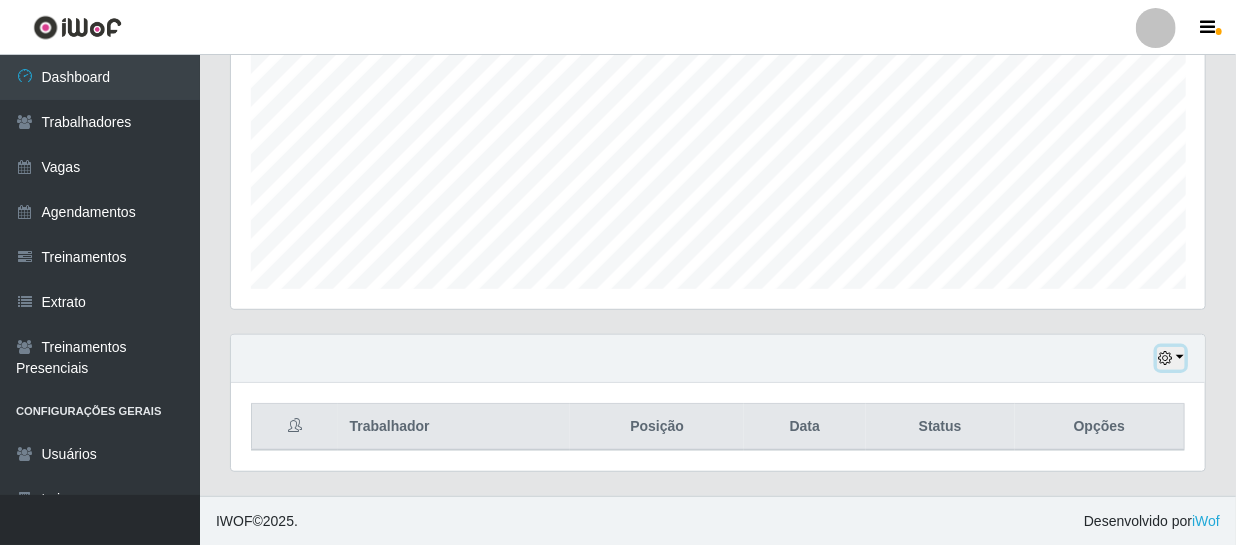 click at bounding box center (1171, 358) 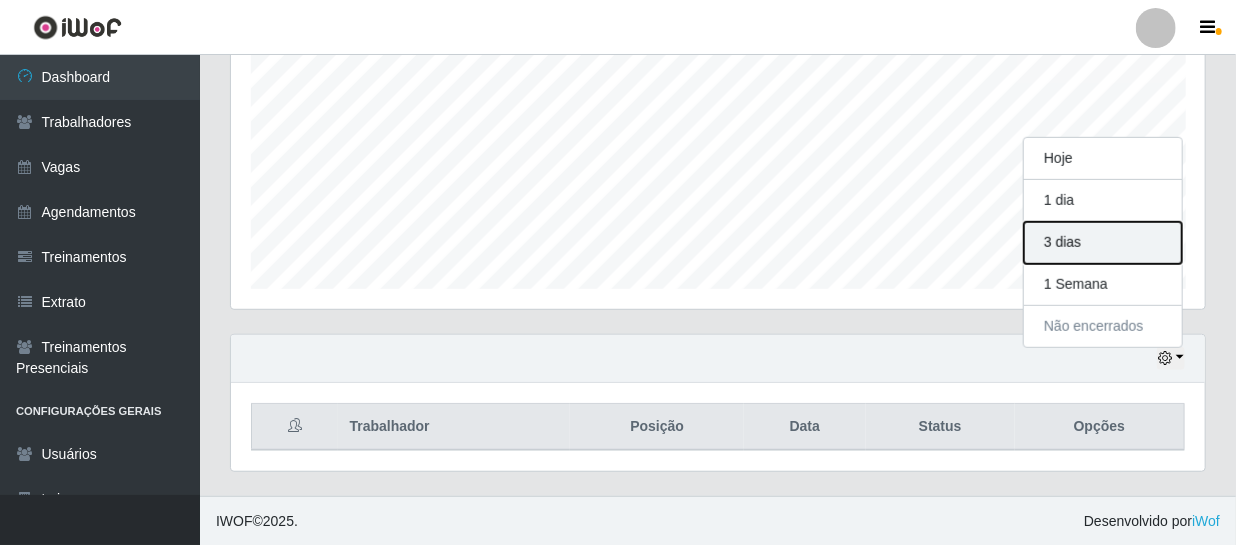 click on "3 dias" at bounding box center [1103, 243] 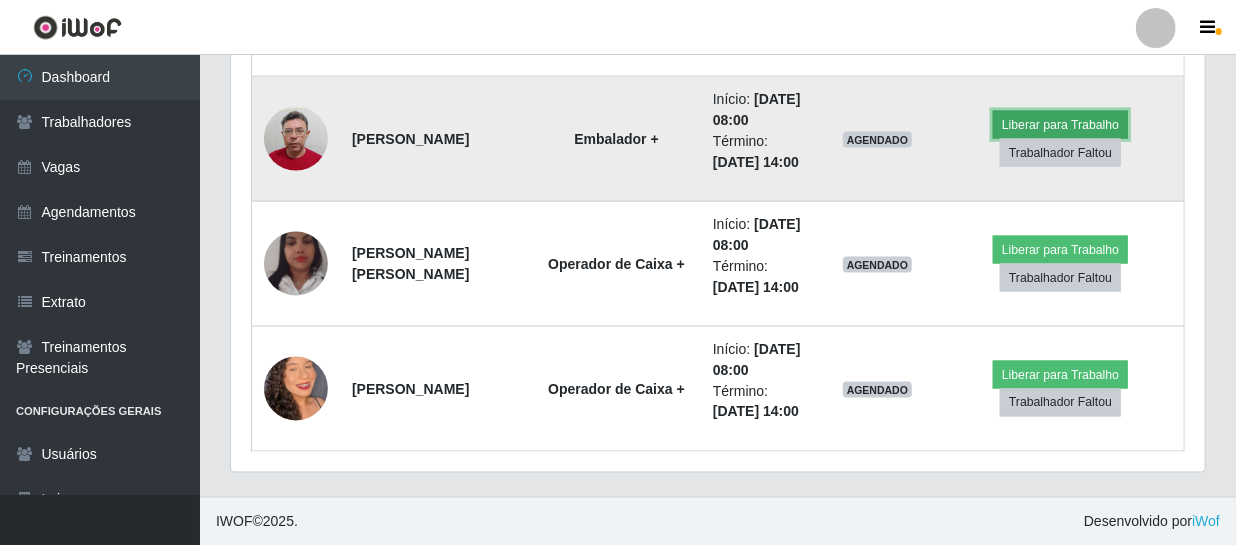 click on "Liberar para Trabalho" at bounding box center [1060, 125] 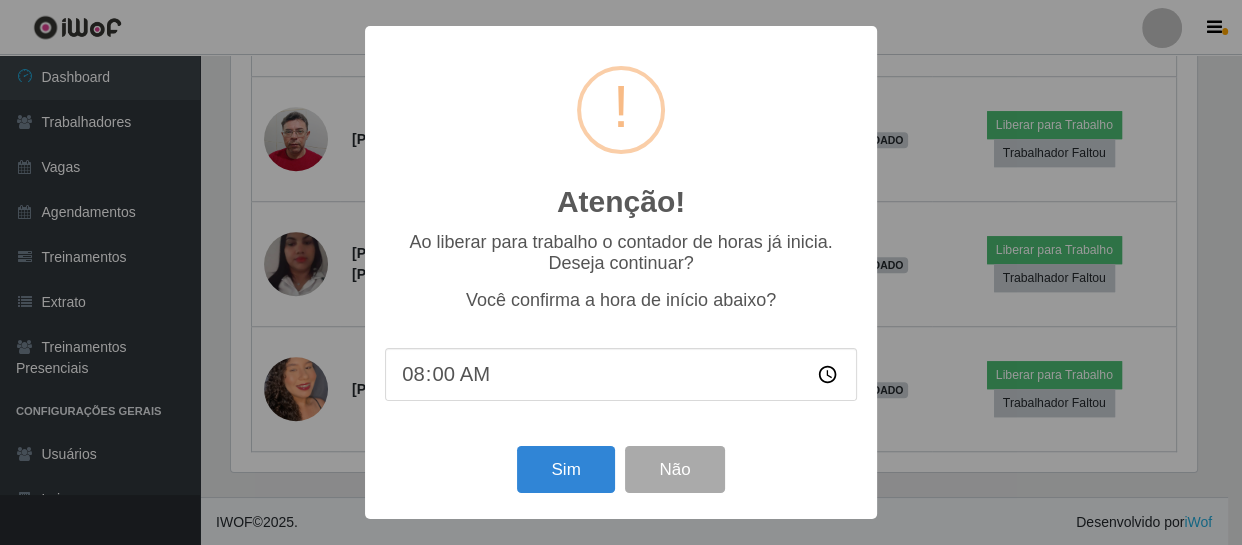 scroll, scrollTop: 999585, scrollLeft: 999033, axis: both 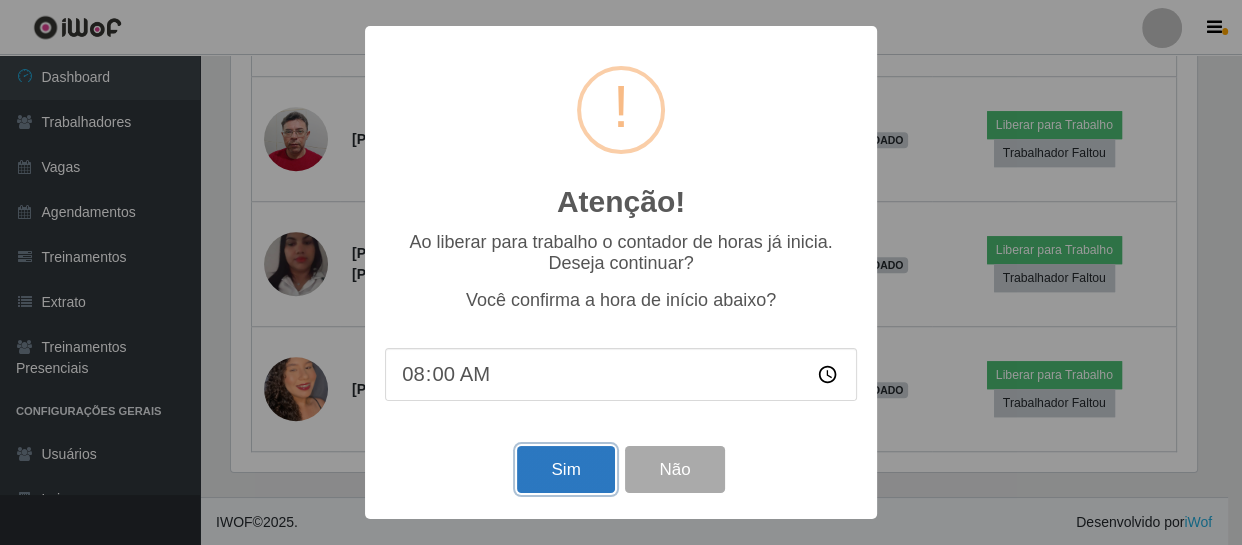 click on "Sim" at bounding box center [565, 469] 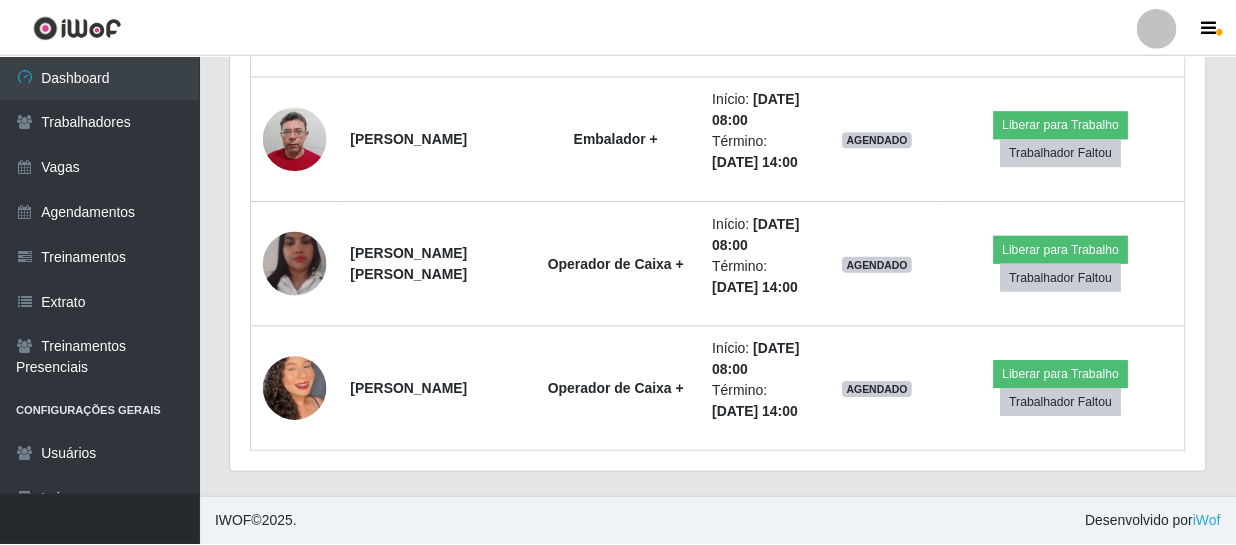 scroll, scrollTop: 999585, scrollLeft: 999025, axis: both 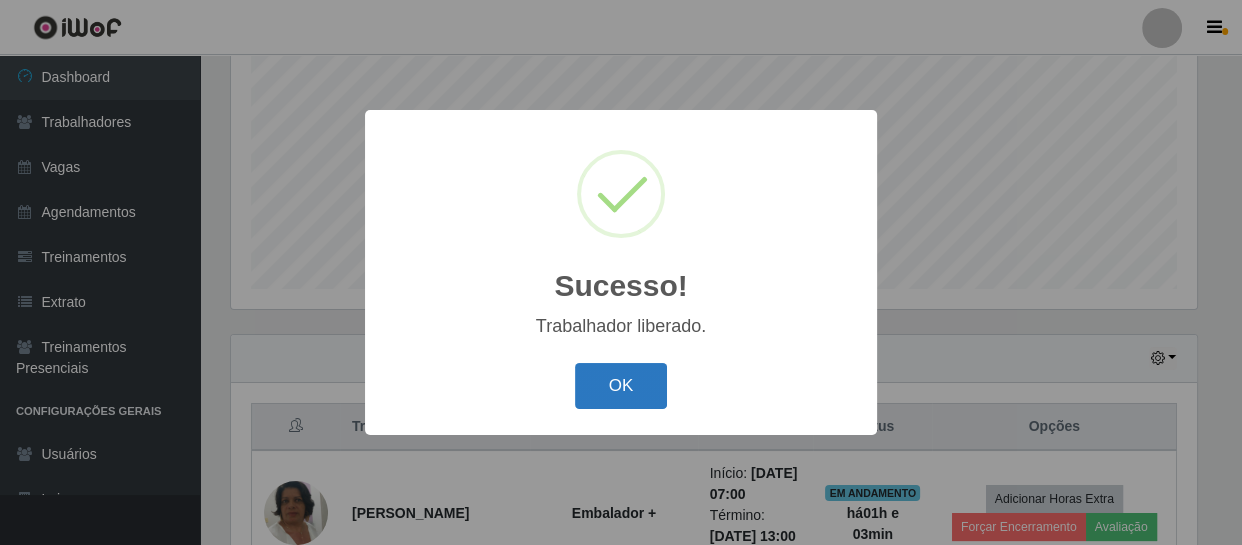 click on "OK" at bounding box center (621, 386) 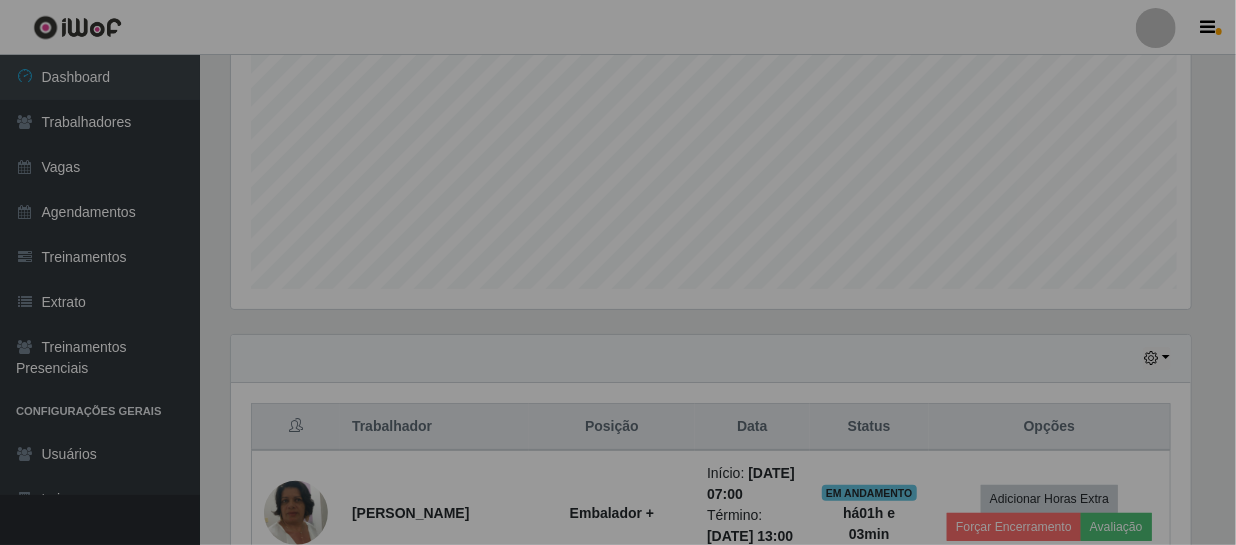scroll, scrollTop: 699, scrollLeft: 0, axis: vertical 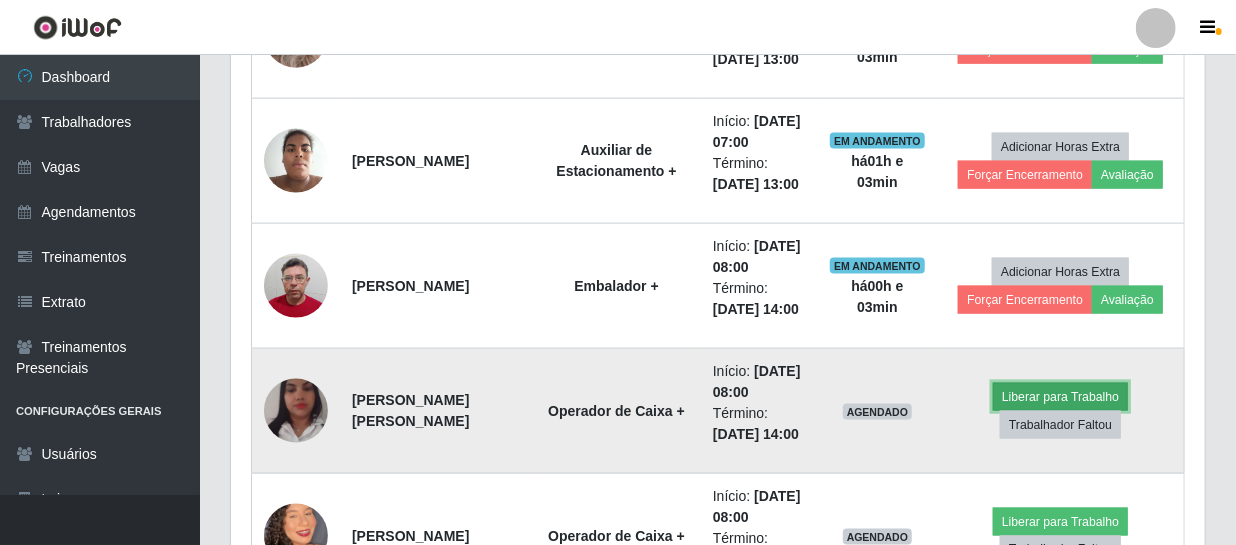click on "Liberar para Trabalho" at bounding box center [1060, 397] 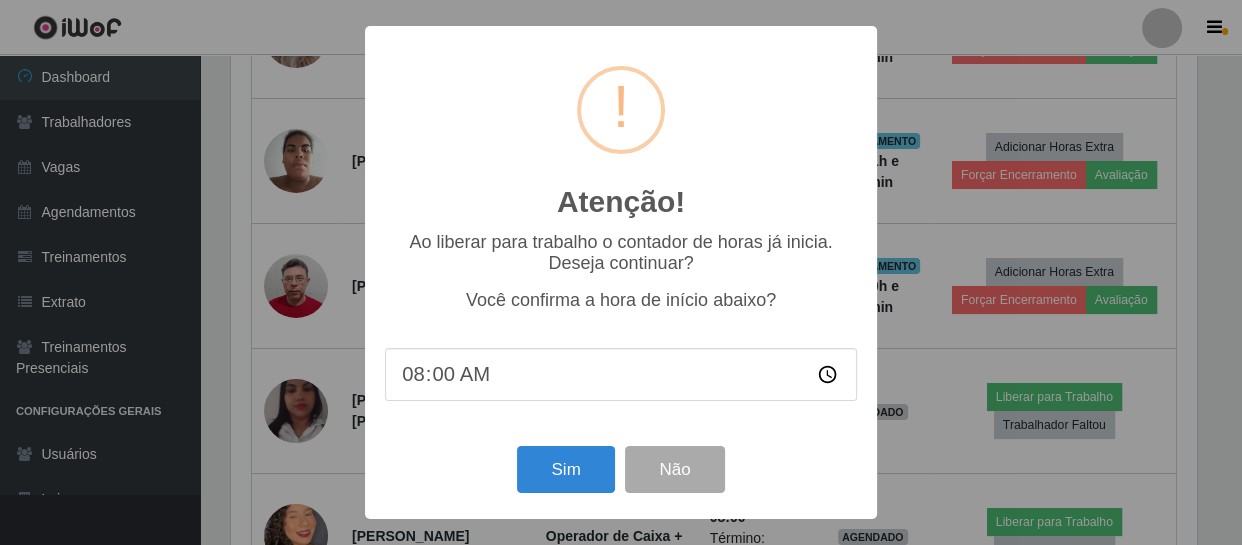 scroll, scrollTop: 999585, scrollLeft: 999033, axis: both 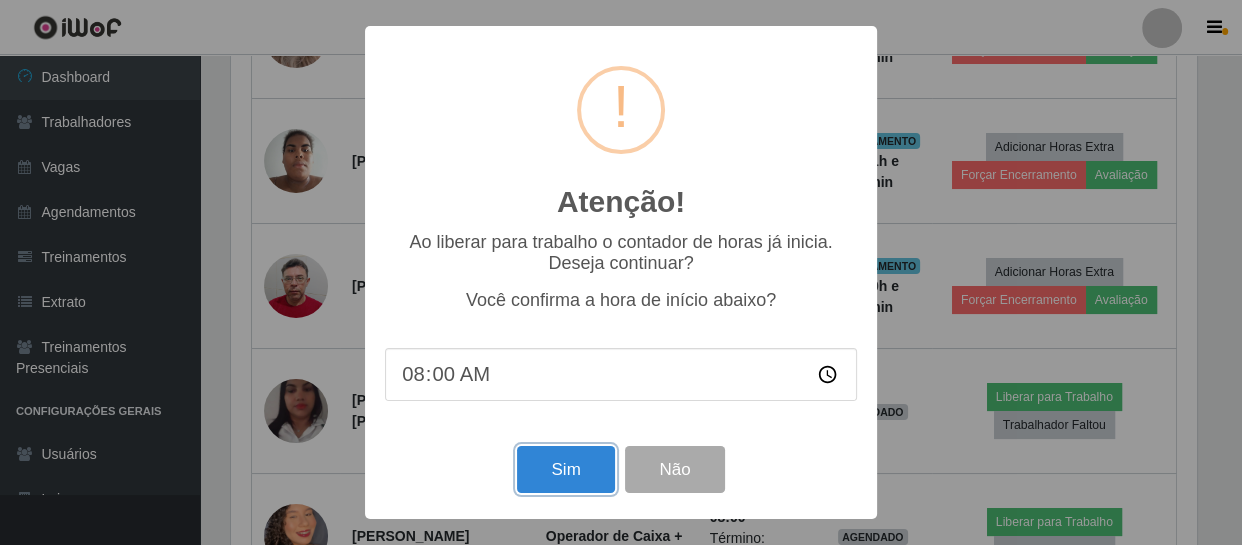 click on "Sim" at bounding box center [565, 469] 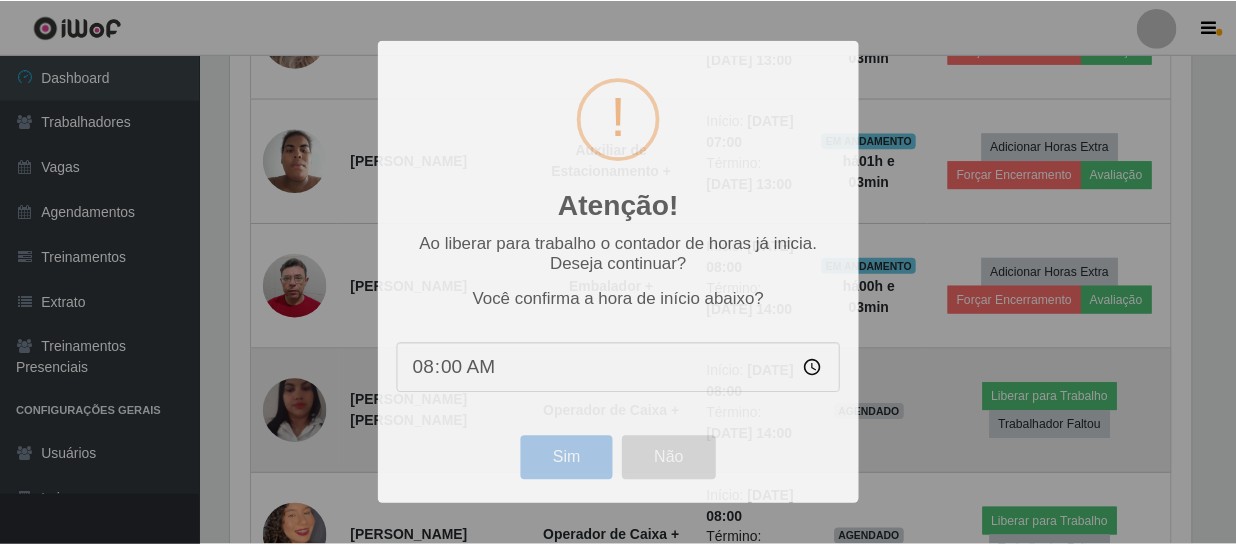scroll, scrollTop: 999585, scrollLeft: 999025, axis: both 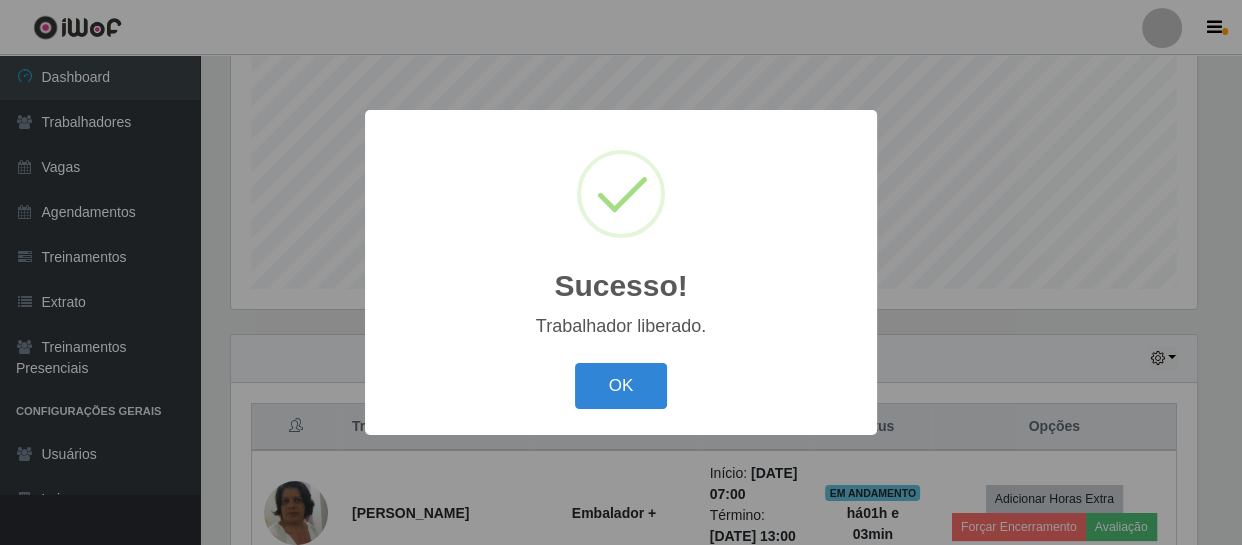 drag, startPoint x: 609, startPoint y: 389, endPoint x: 507, endPoint y: 334, distance: 115.88356 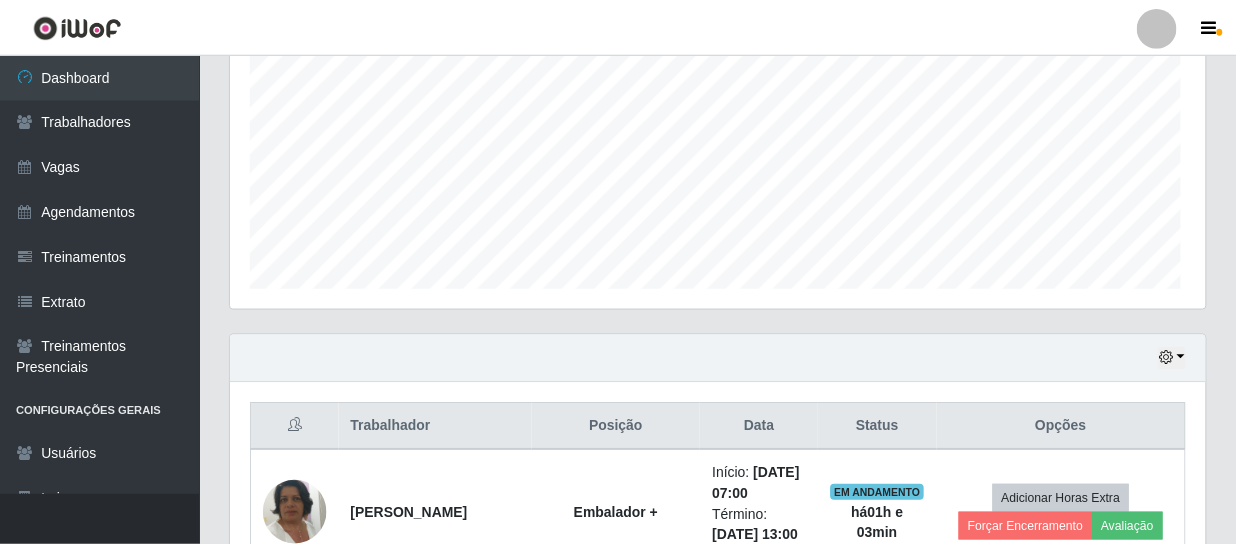 scroll, scrollTop: 999585, scrollLeft: 999025, axis: both 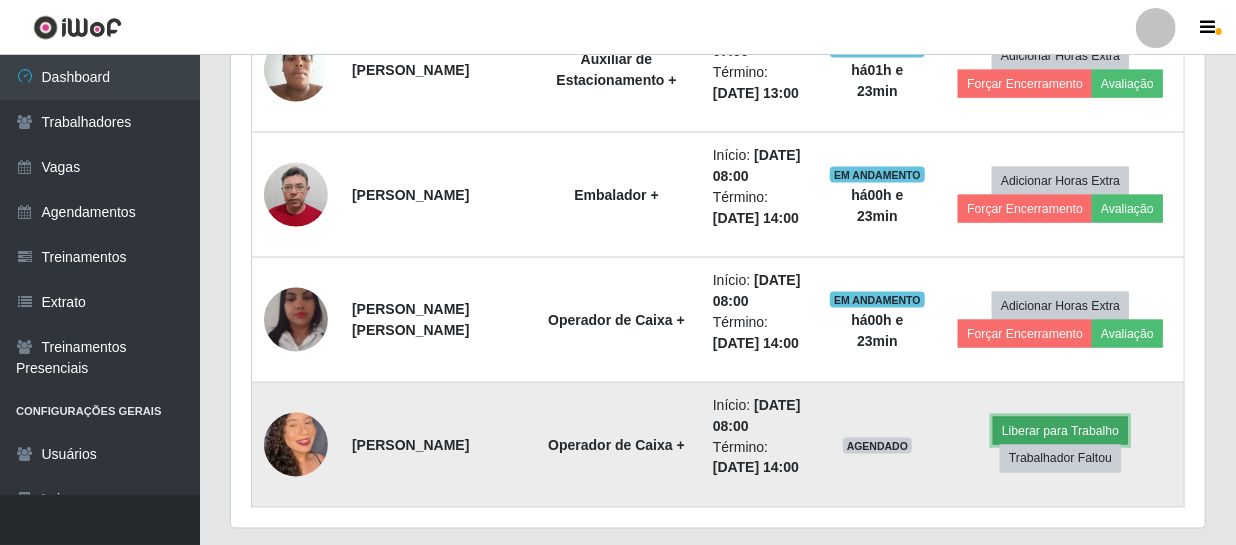 click on "Liberar para Trabalho" at bounding box center [1060, 431] 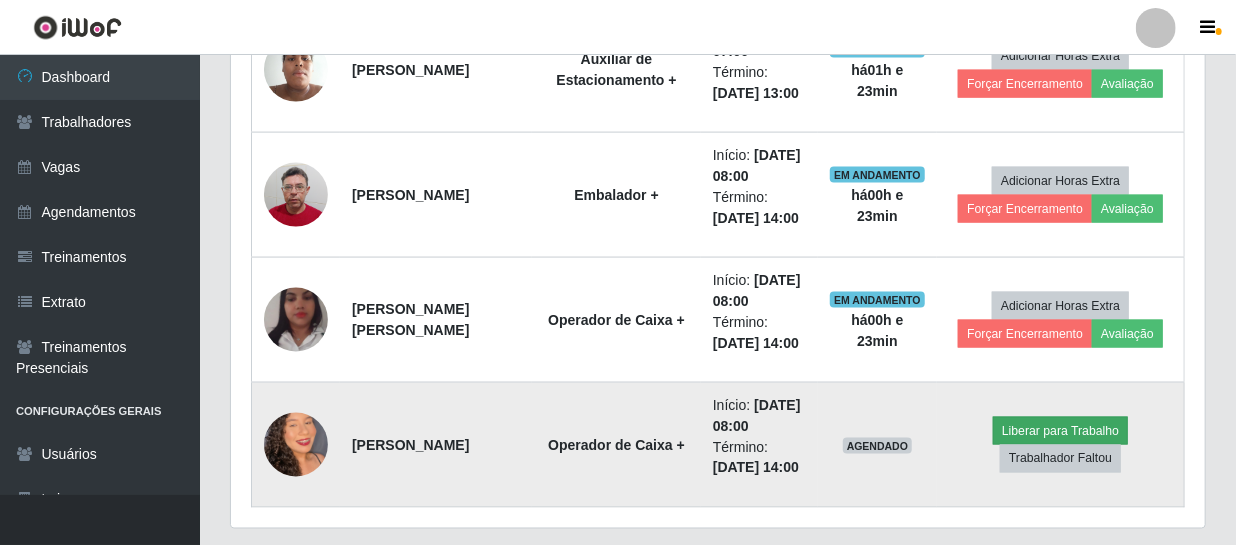 scroll, scrollTop: 999585, scrollLeft: 999033, axis: both 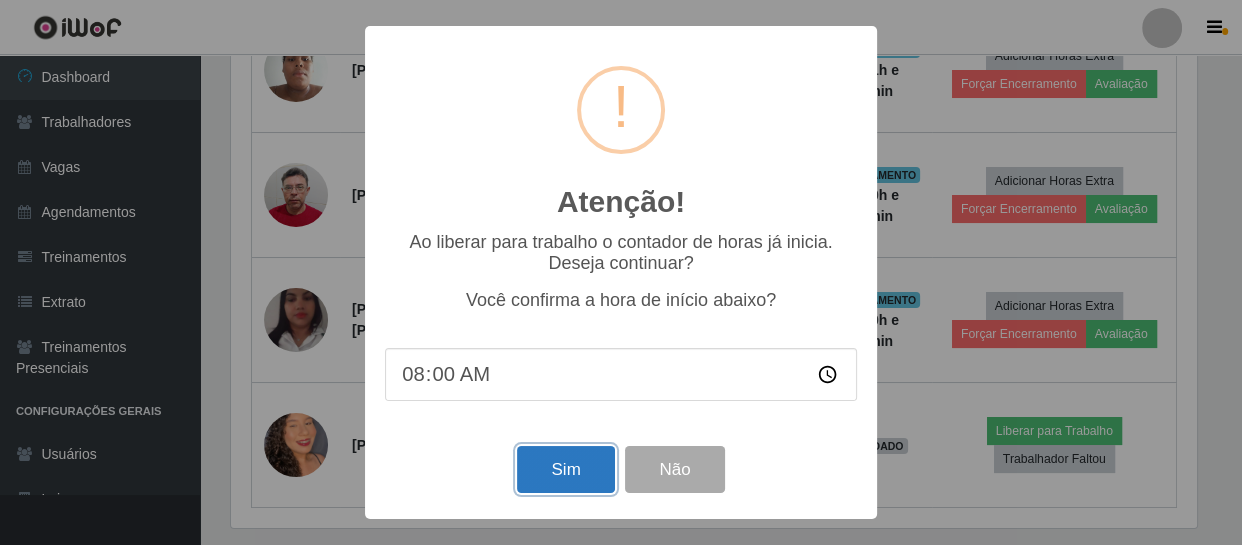 click on "Sim" at bounding box center [565, 469] 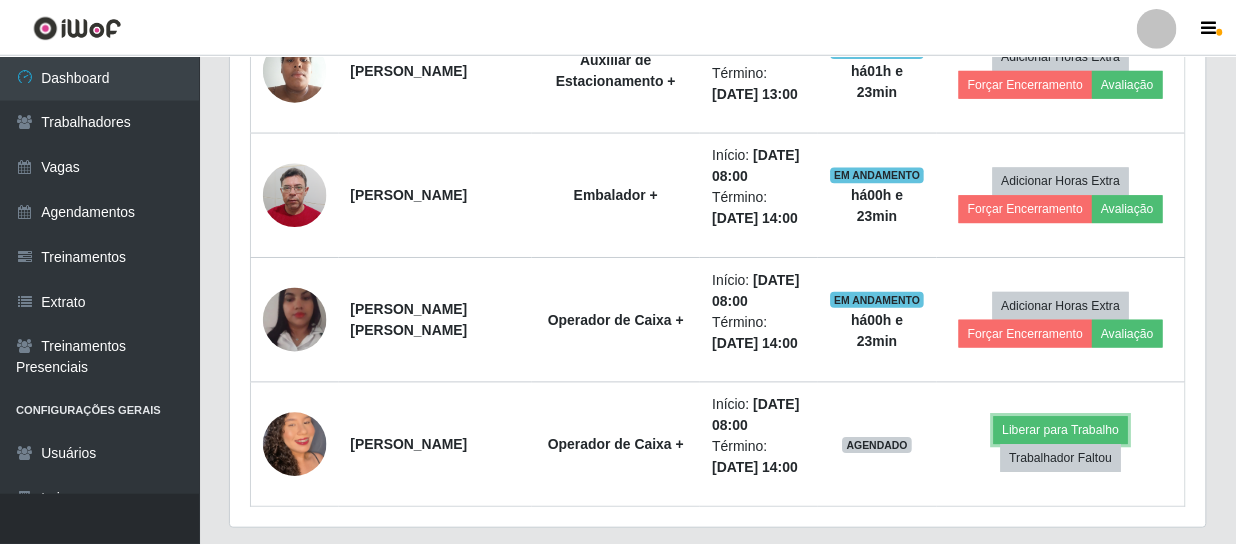 scroll, scrollTop: 999585, scrollLeft: 999025, axis: both 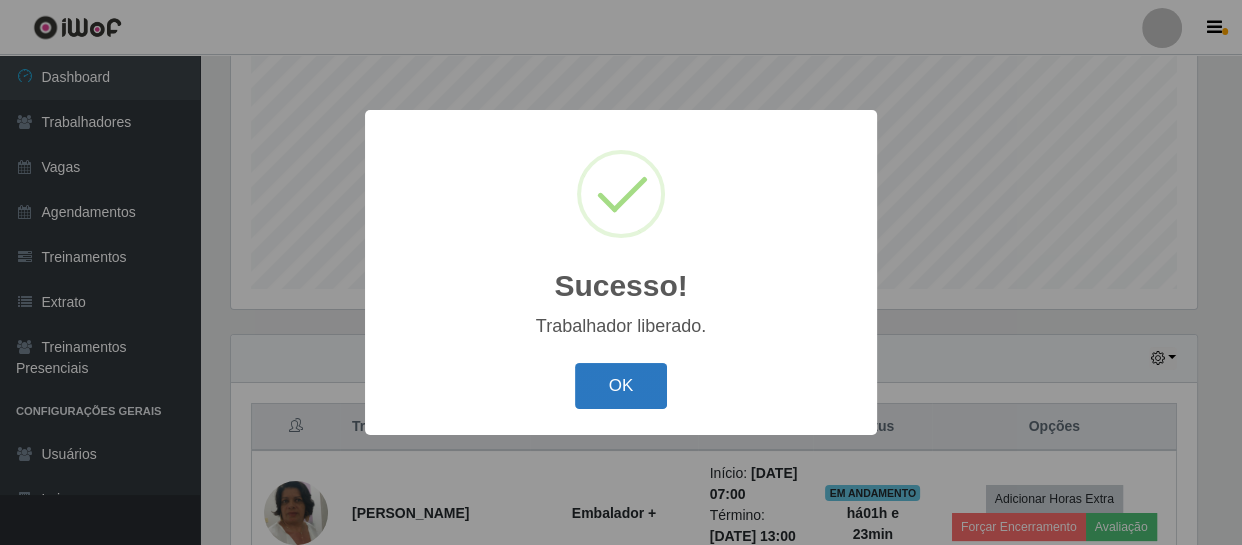 click on "OK" at bounding box center (621, 386) 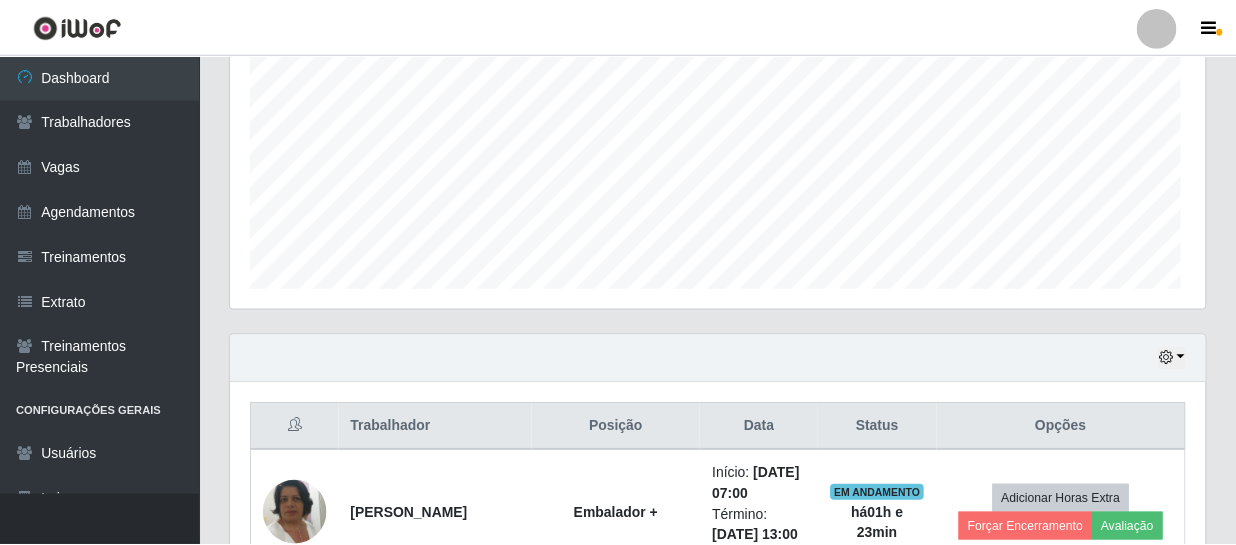 scroll, scrollTop: 999585, scrollLeft: 999025, axis: both 